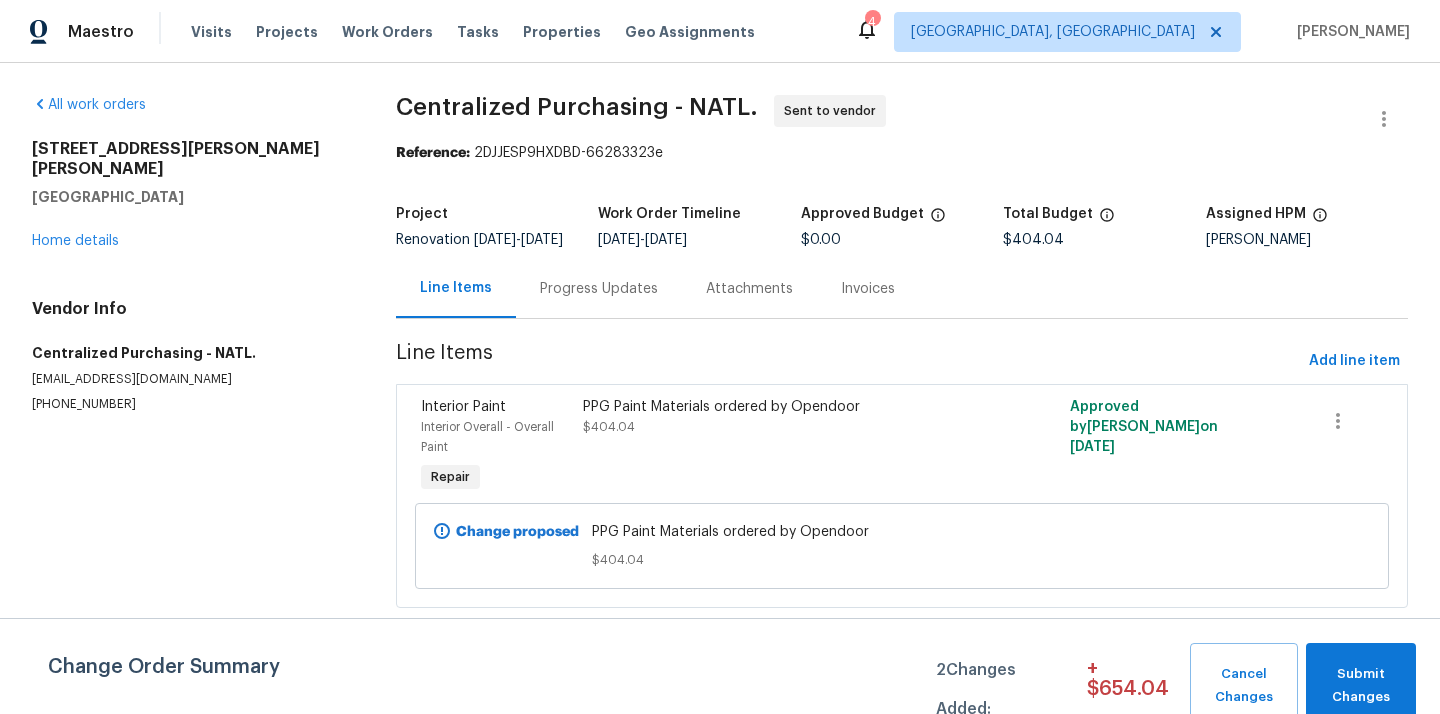 scroll, scrollTop: 0, scrollLeft: 0, axis: both 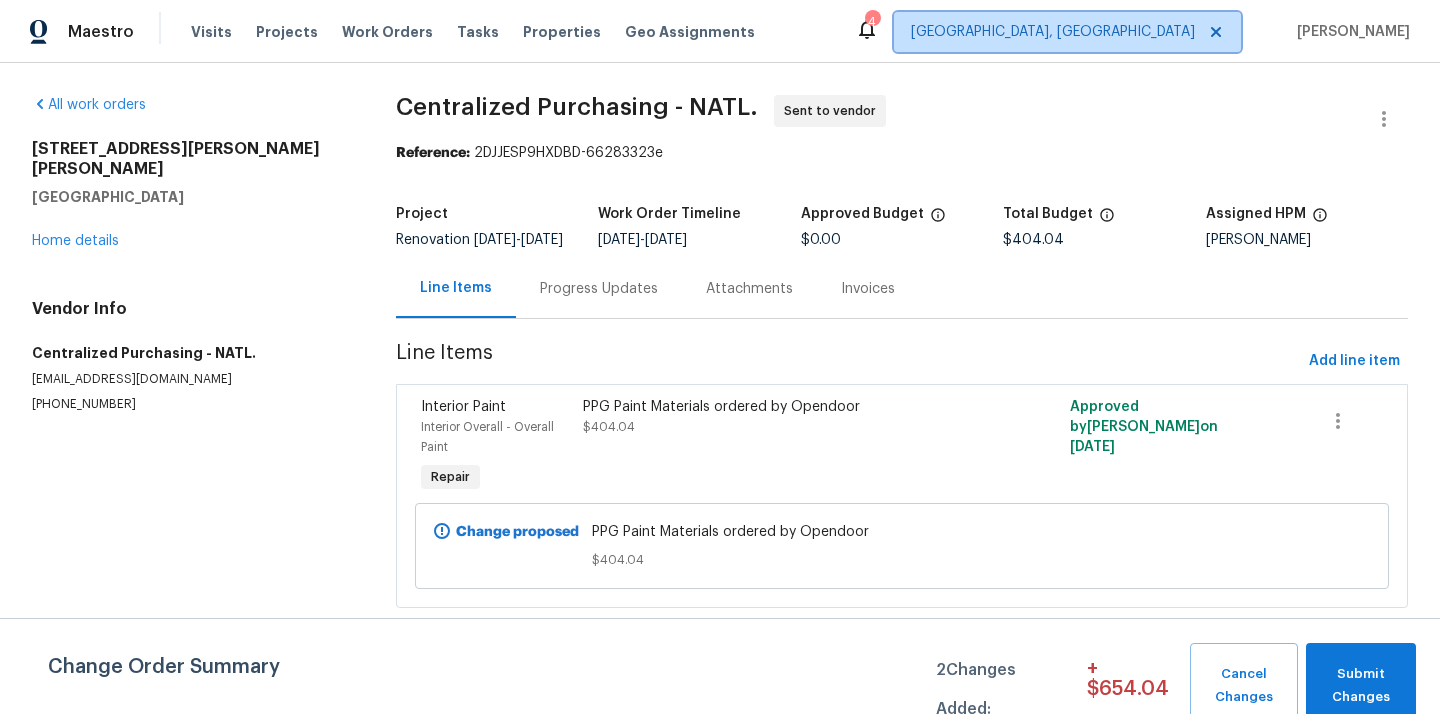 click on "[GEOGRAPHIC_DATA], [GEOGRAPHIC_DATA]" at bounding box center [1067, 32] 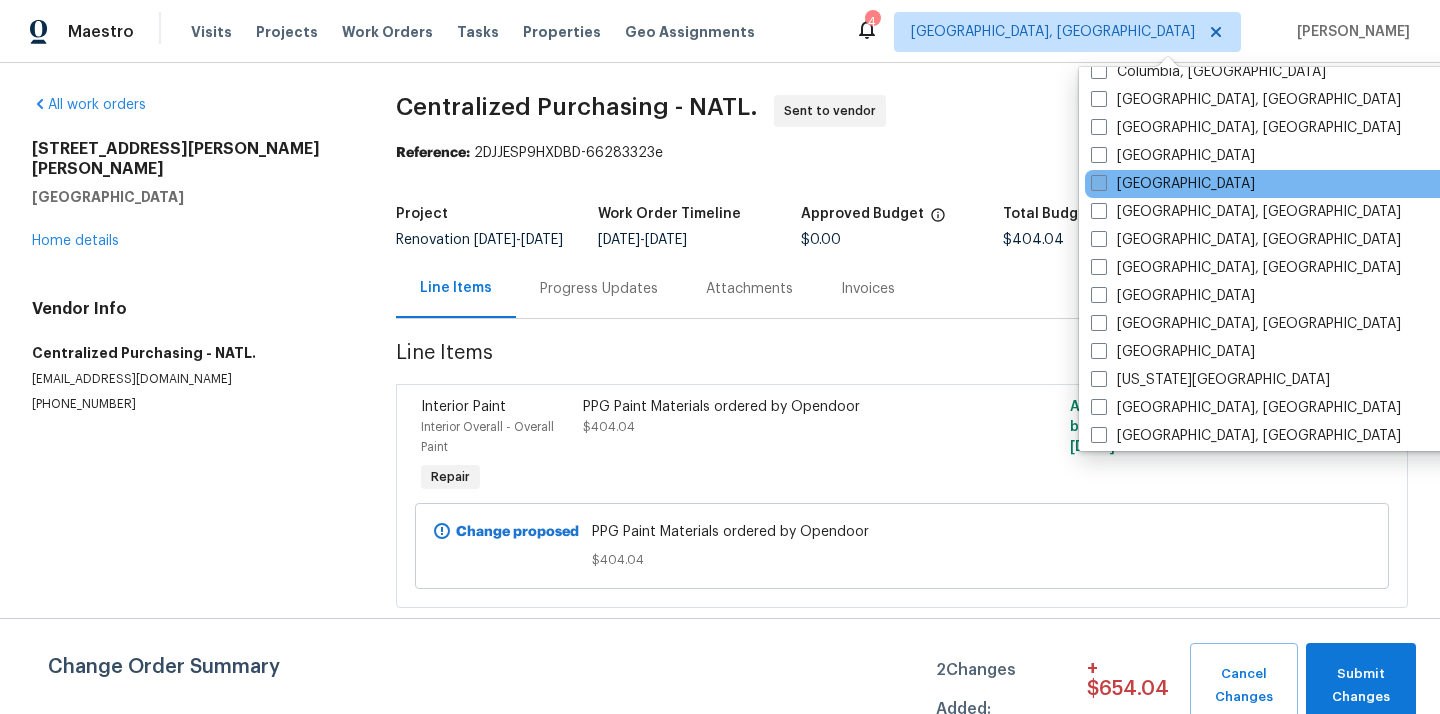 click on "[GEOGRAPHIC_DATA]" at bounding box center (1173, 184) 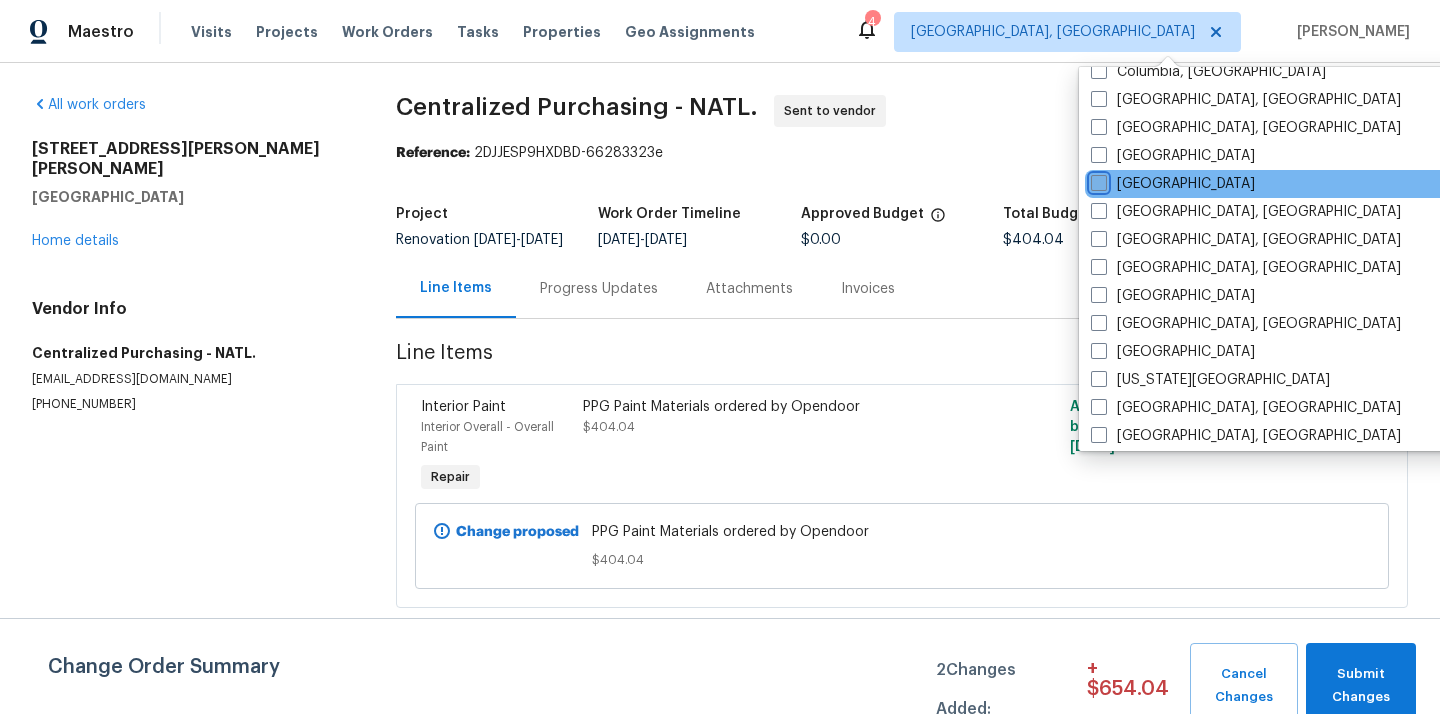 click on "[GEOGRAPHIC_DATA]" at bounding box center [1097, 180] 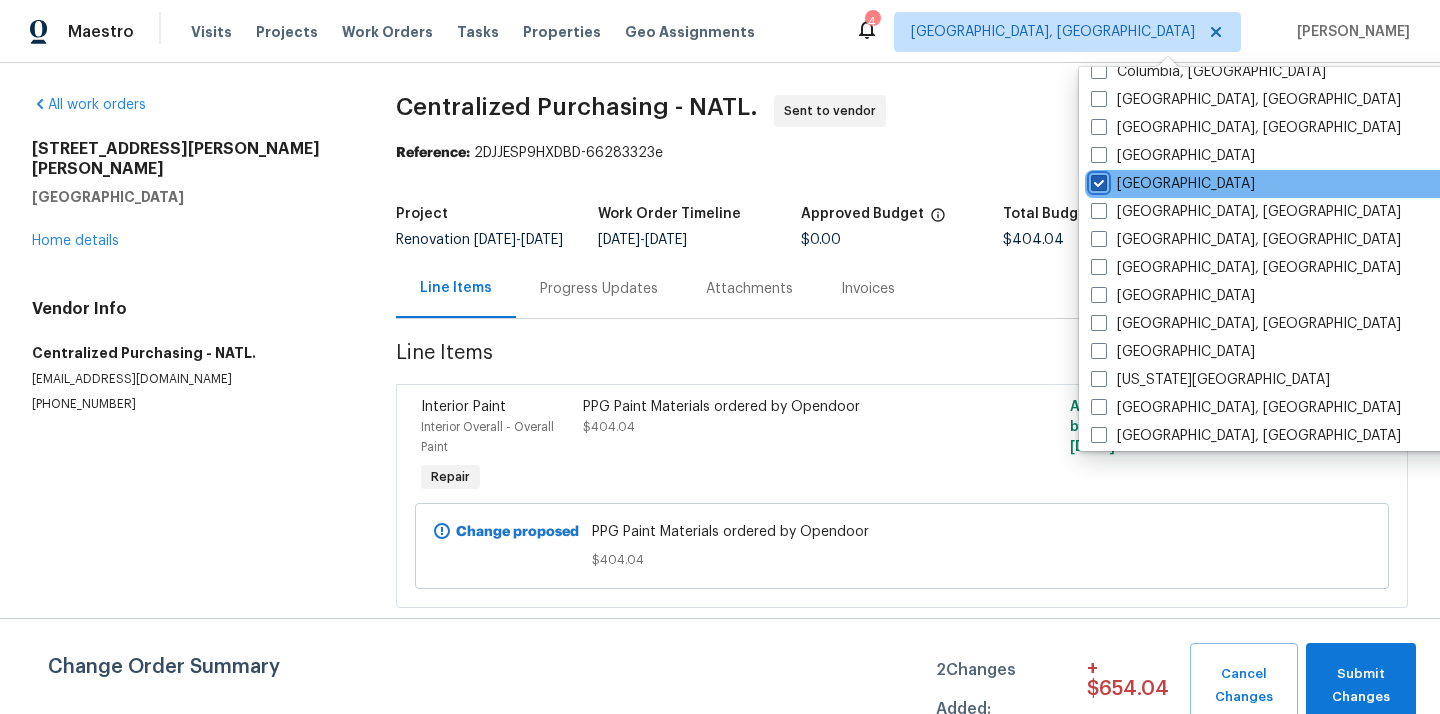 checkbox on "true" 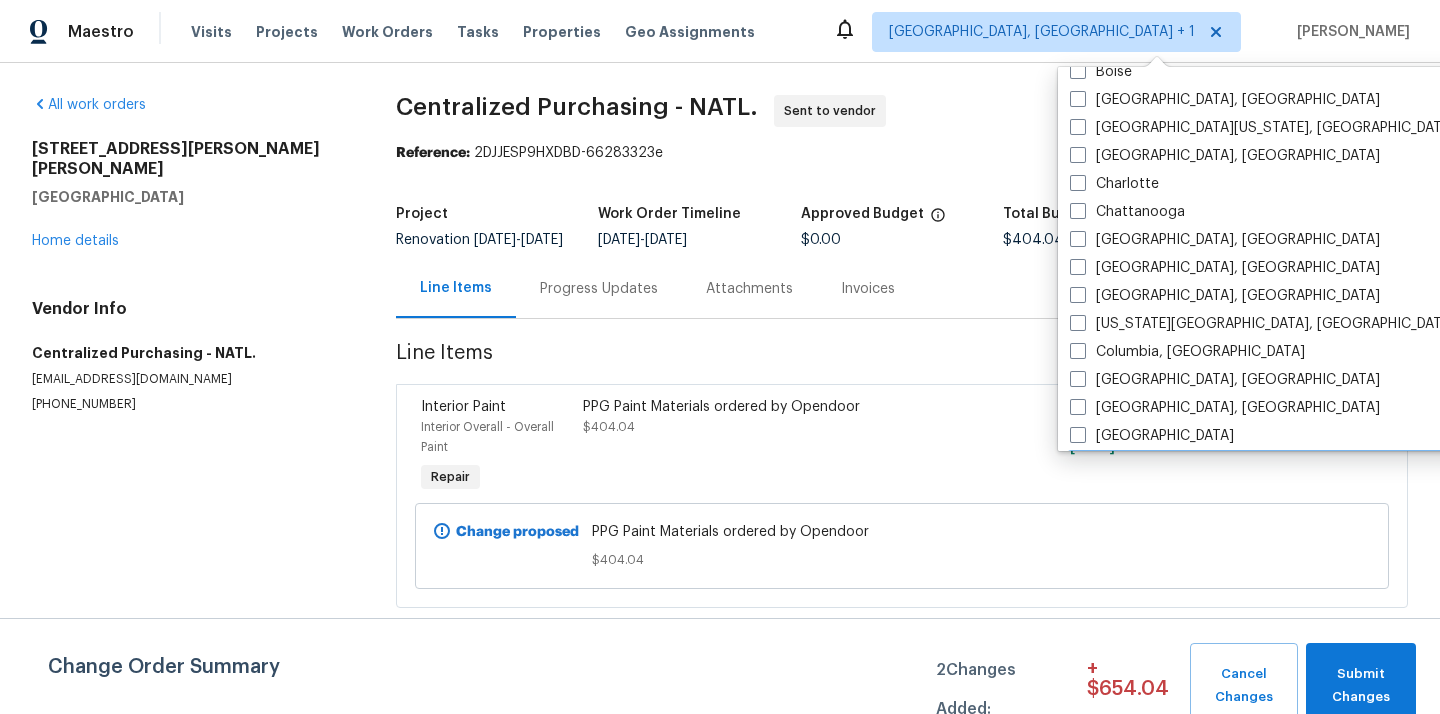 scroll, scrollTop: 0, scrollLeft: 0, axis: both 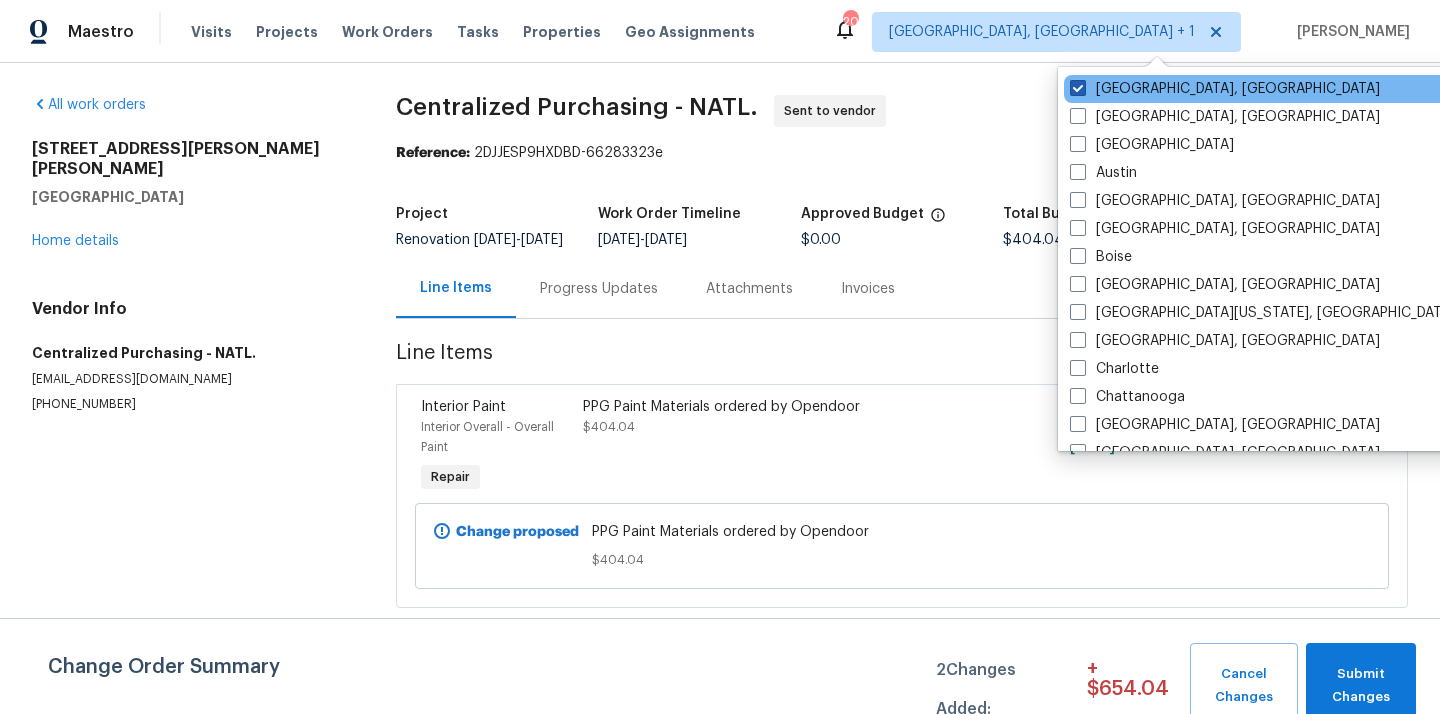 click on "[GEOGRAPHIC_DATA], [GEOGRAPHIC_DATA]" at bounding box center (1225, 89) 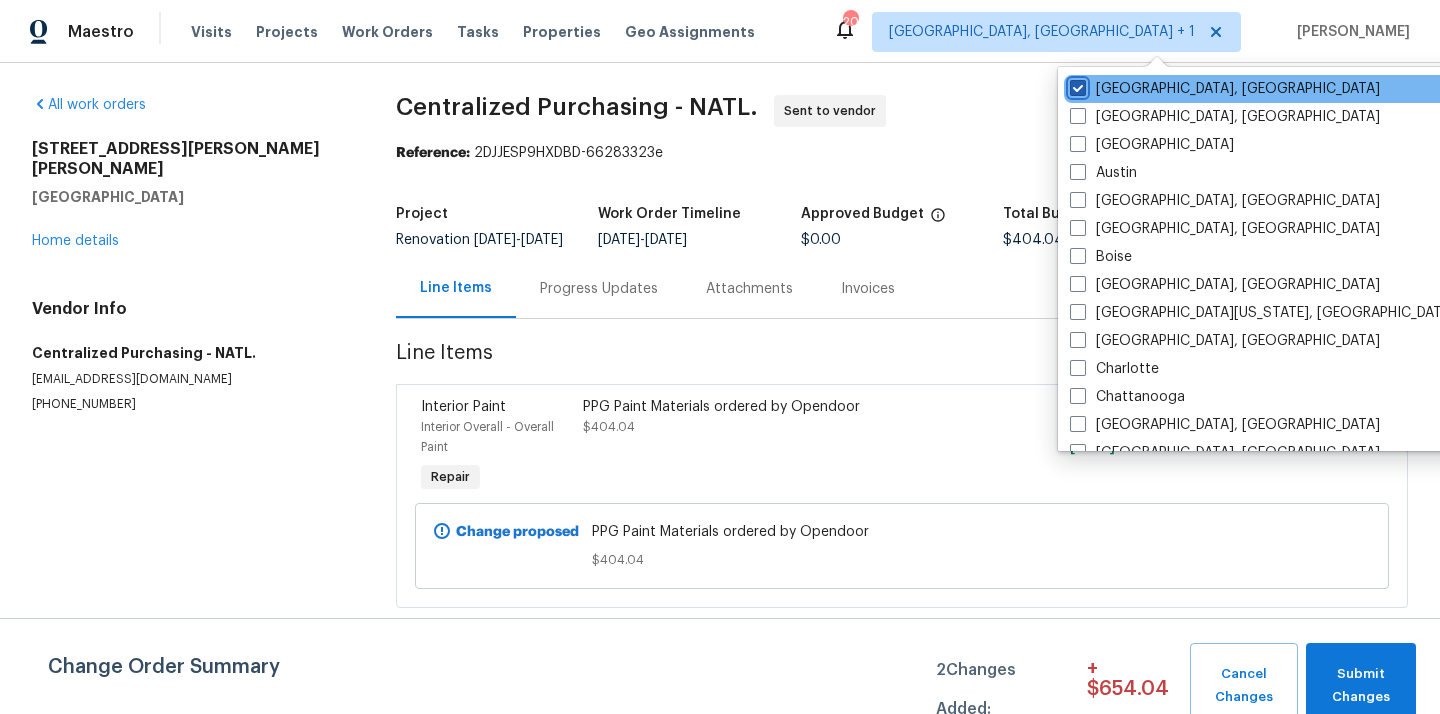 click on "[GEOGRAPHIC_DATA], [GEOGRAPHIC_DATA]" at bounding box center [1076, 85] 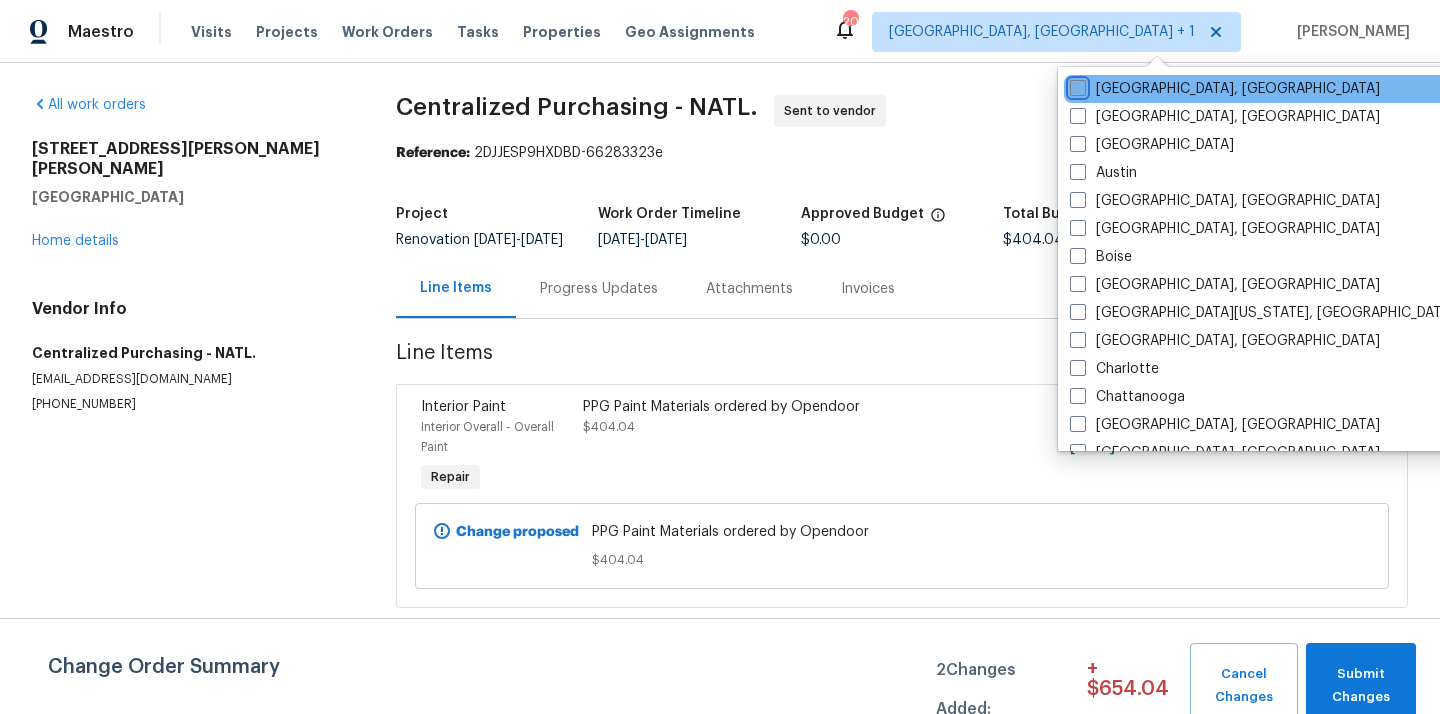 checkbox on "false" 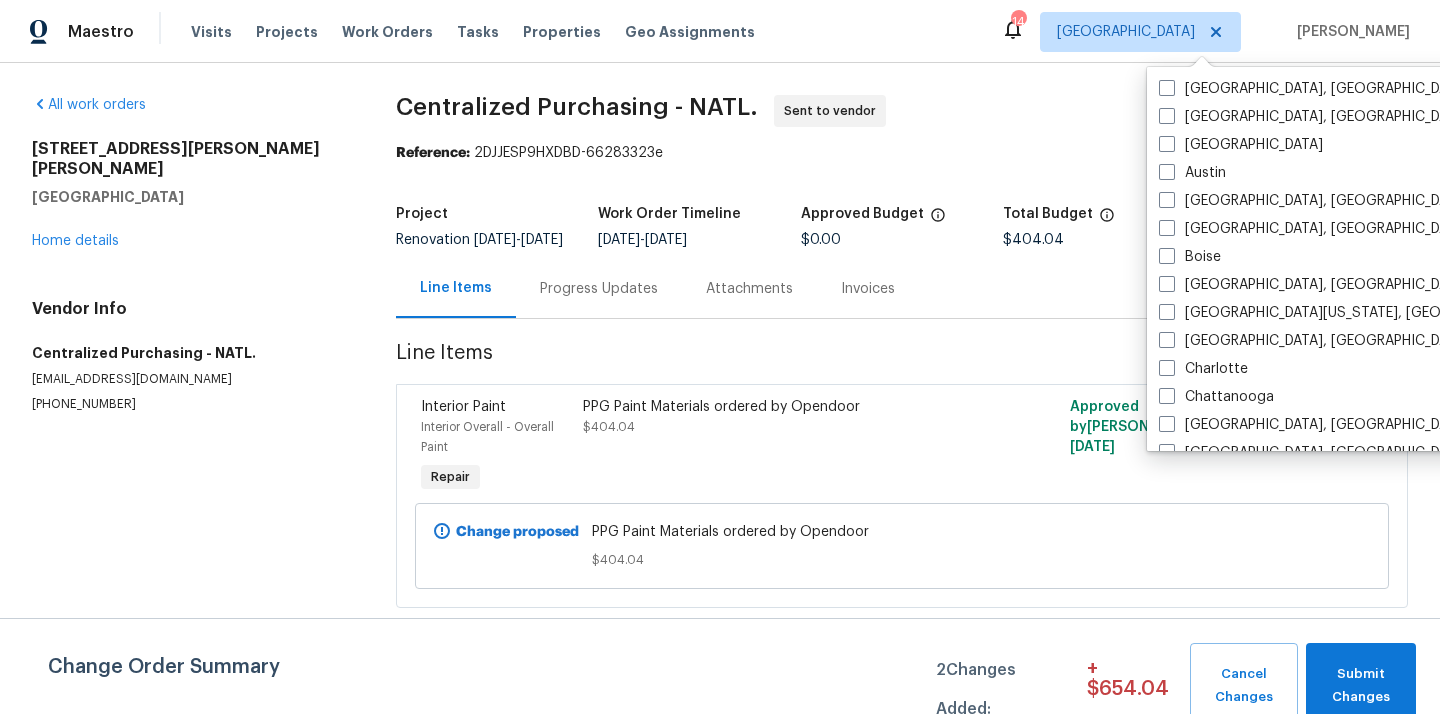 click on "Visits Projects Work Orders Tasks Properties Geo Assignments" at bounding box center [485, 32] 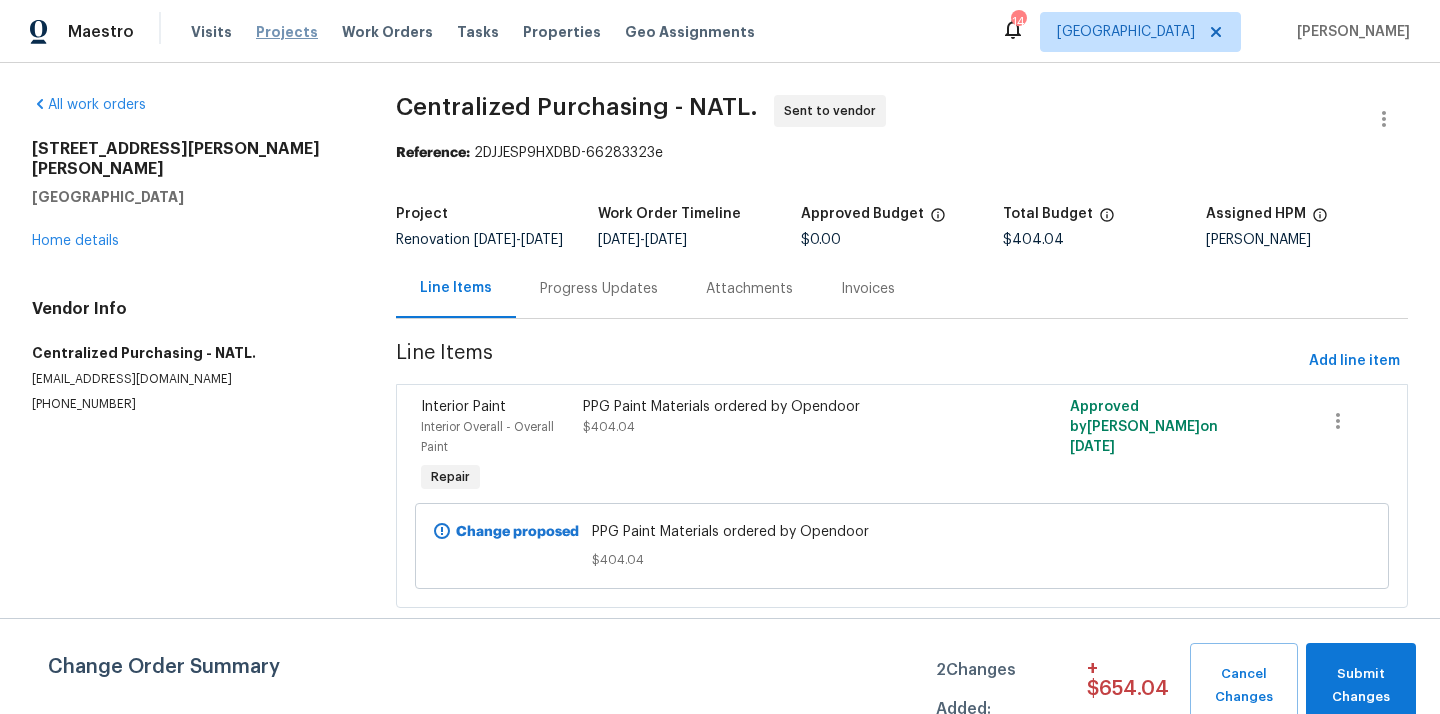 click on "Projects" at bounding box center [287, 32] 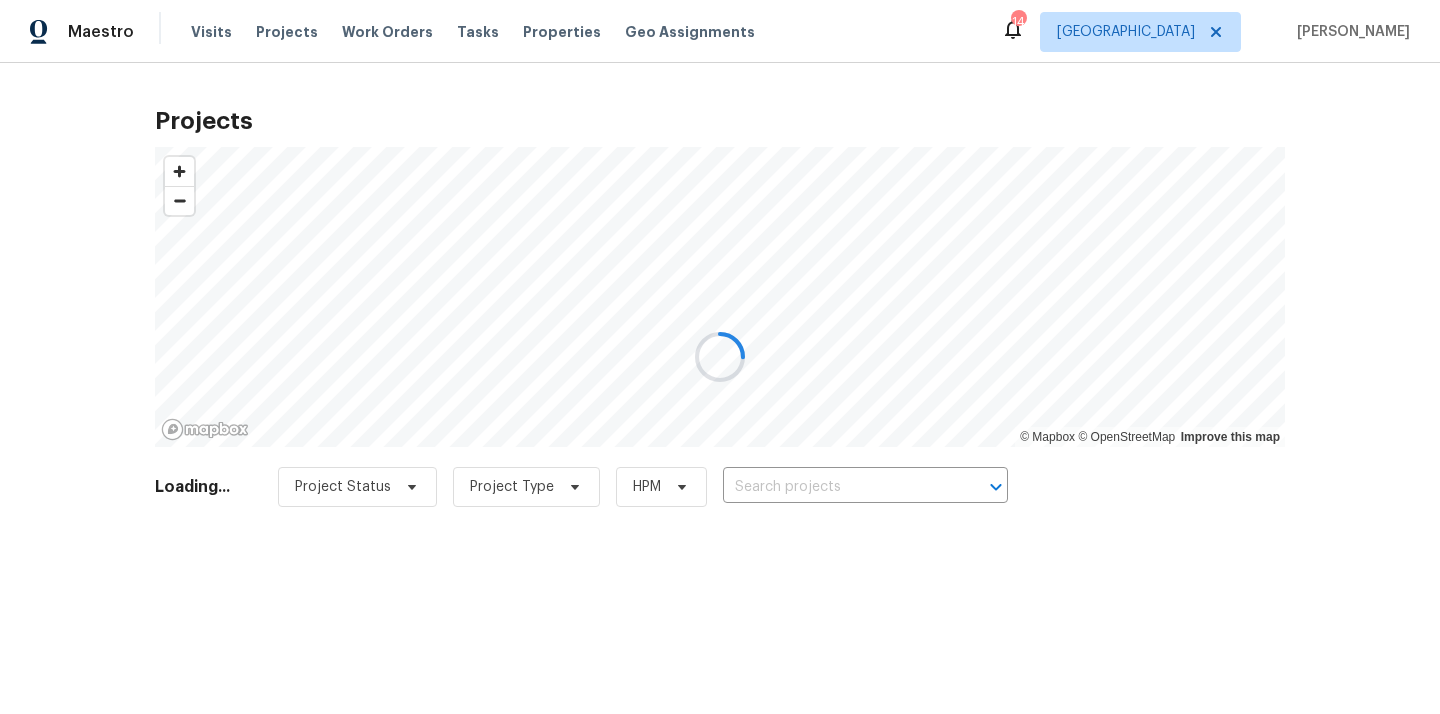 click at bounding box center [720, 357] 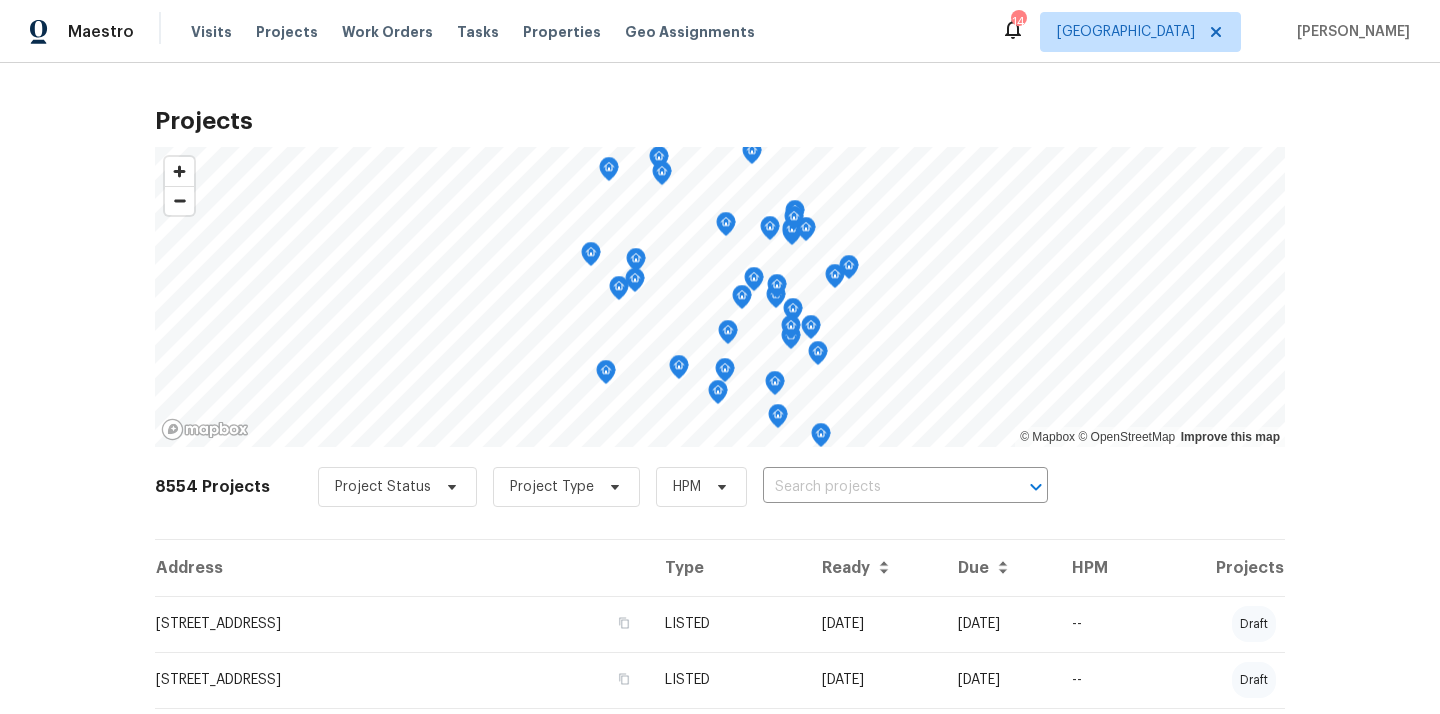 click at bounding box center [877, 487] 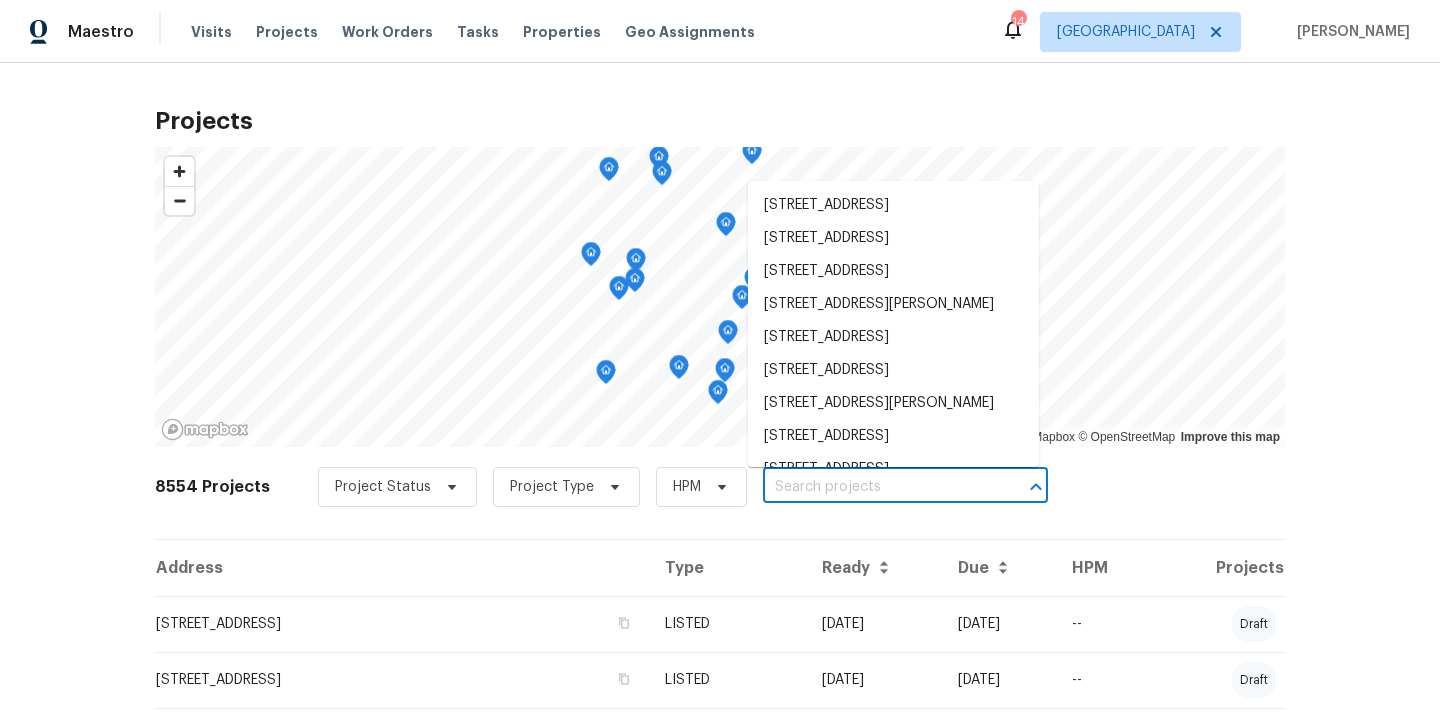 paste on "[STREET_ADDRESS]" 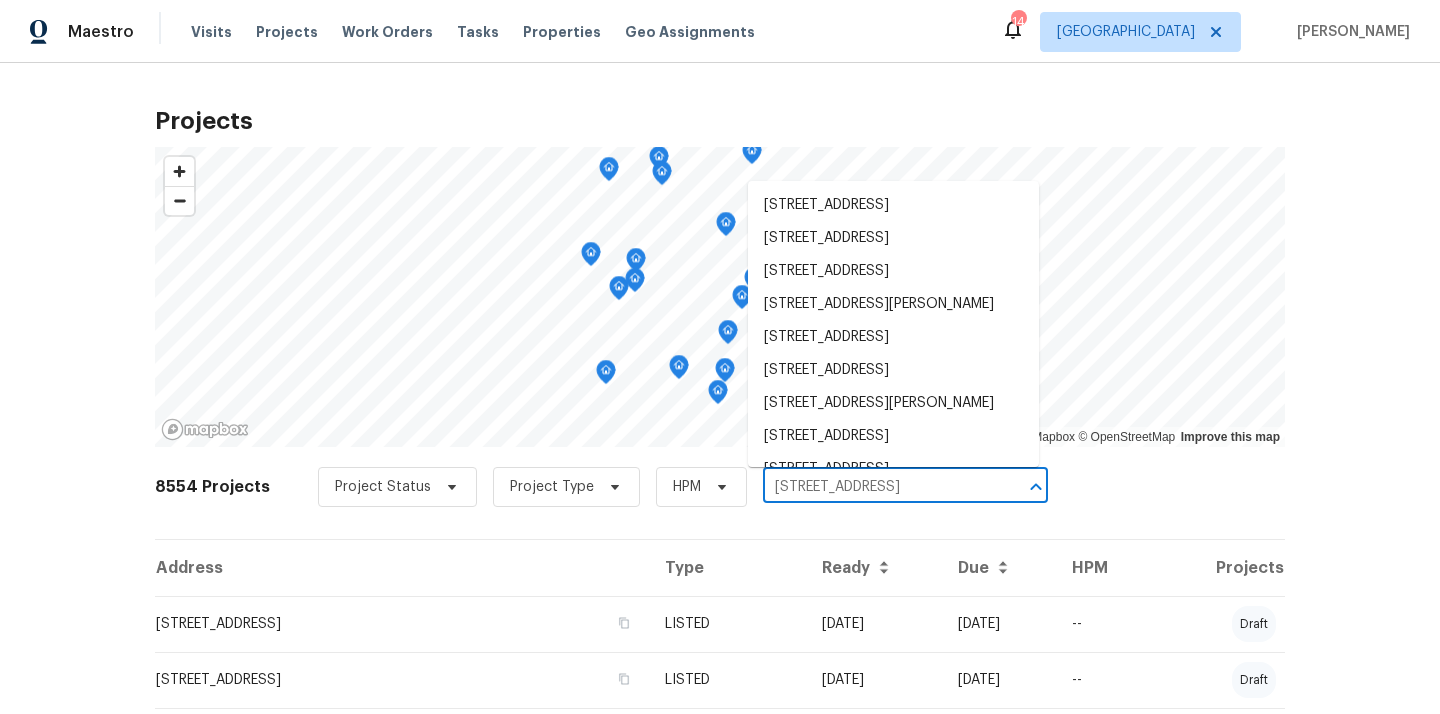 scroll, scrollTop: 0, scrollLeft: 86, axis: horizontal 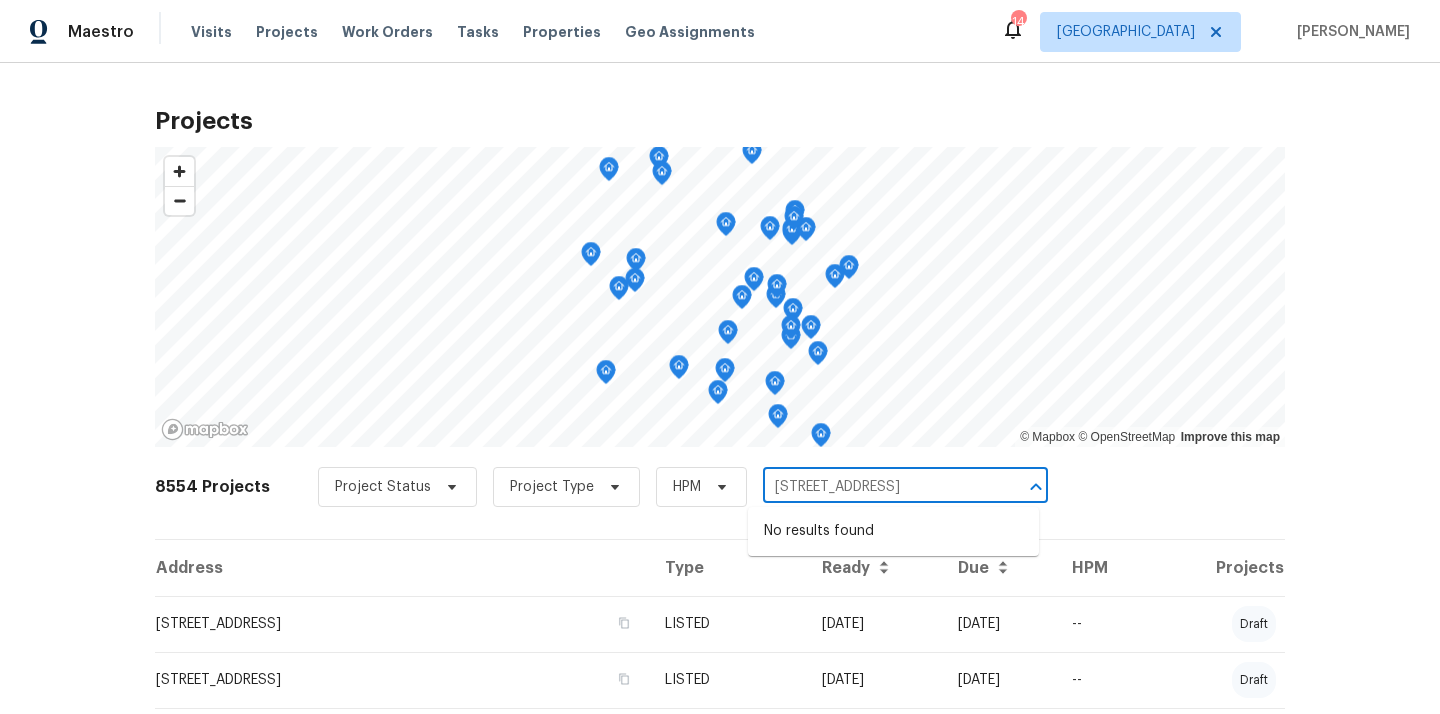 drag, startPoint x: 807, startPoint y: 492, endPoint x: 1009, endPoint y: 497, distance: 202.06187 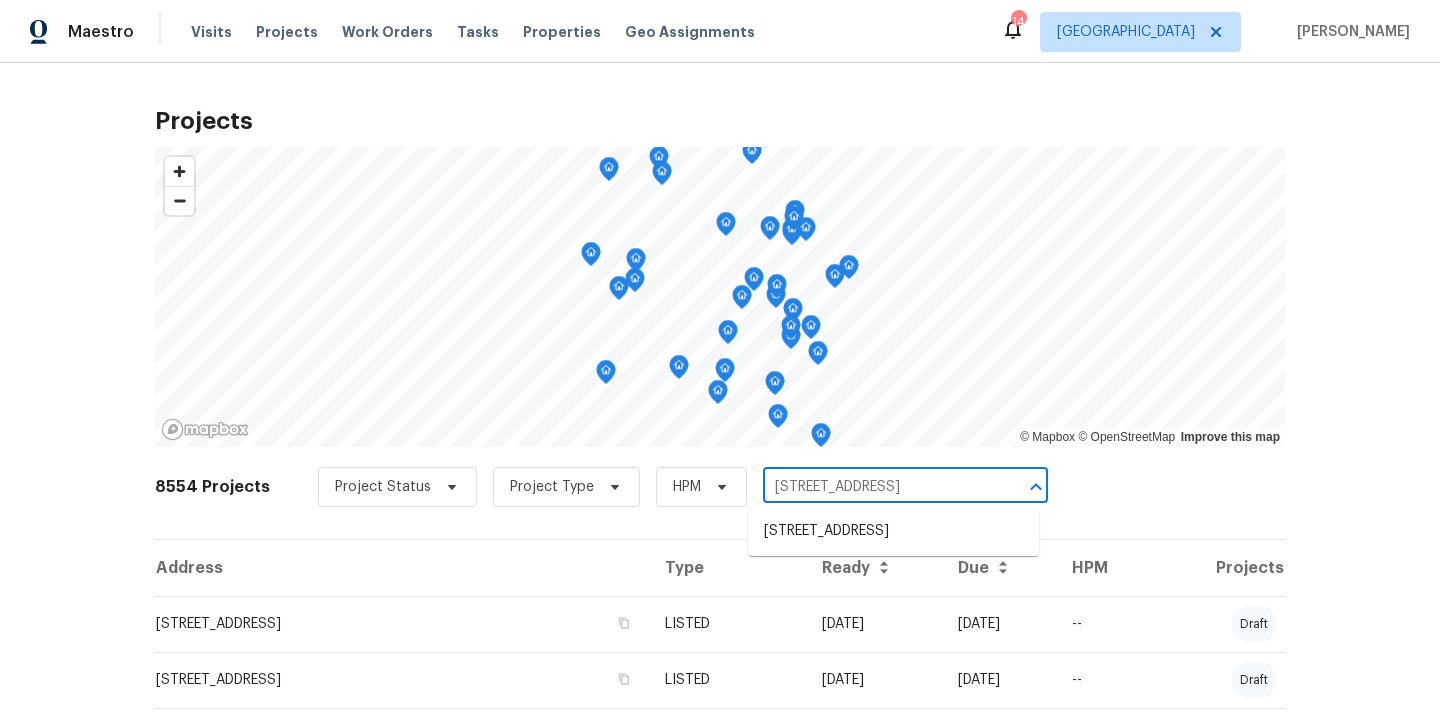 type on "[STREET_ADDRESS]" 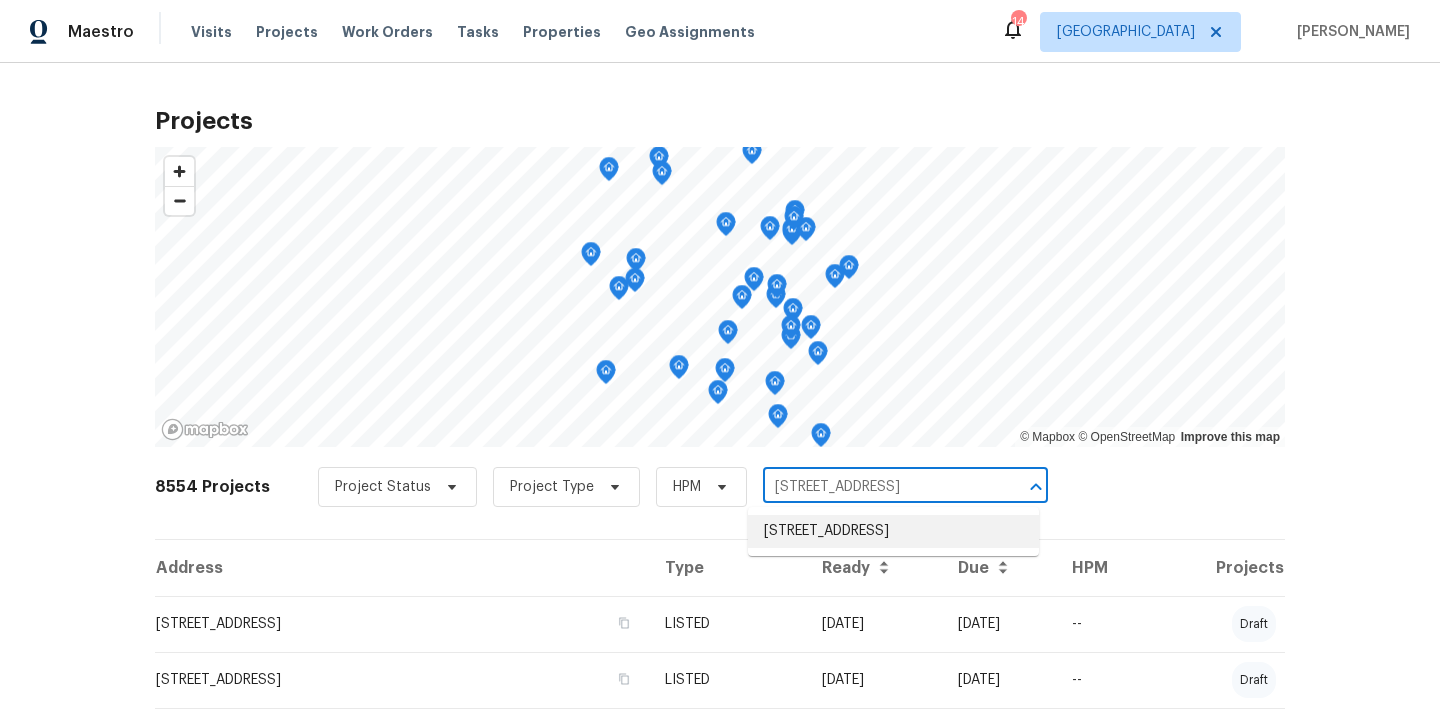 click on "[STREET_ADDRESS]" at bounding box center [893, 531] 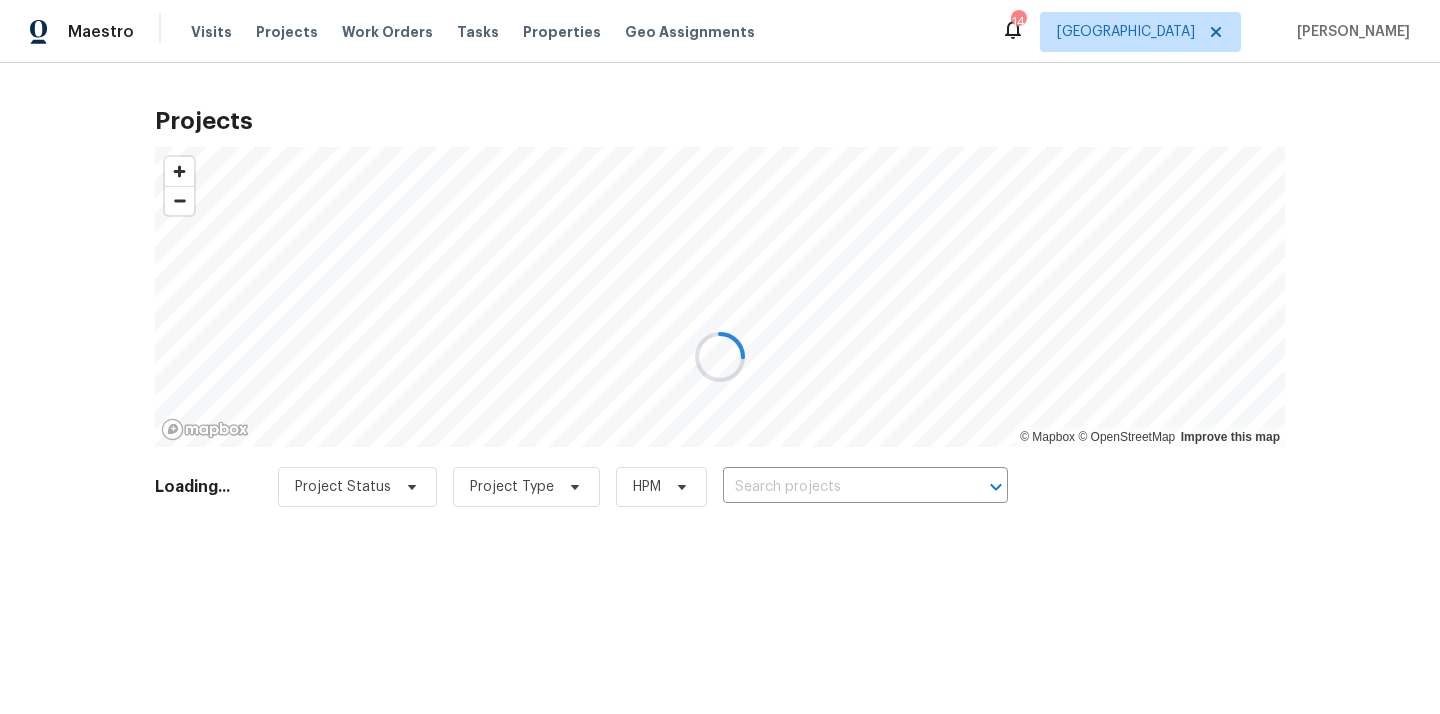 type on "[STREET_ADDRESS]" 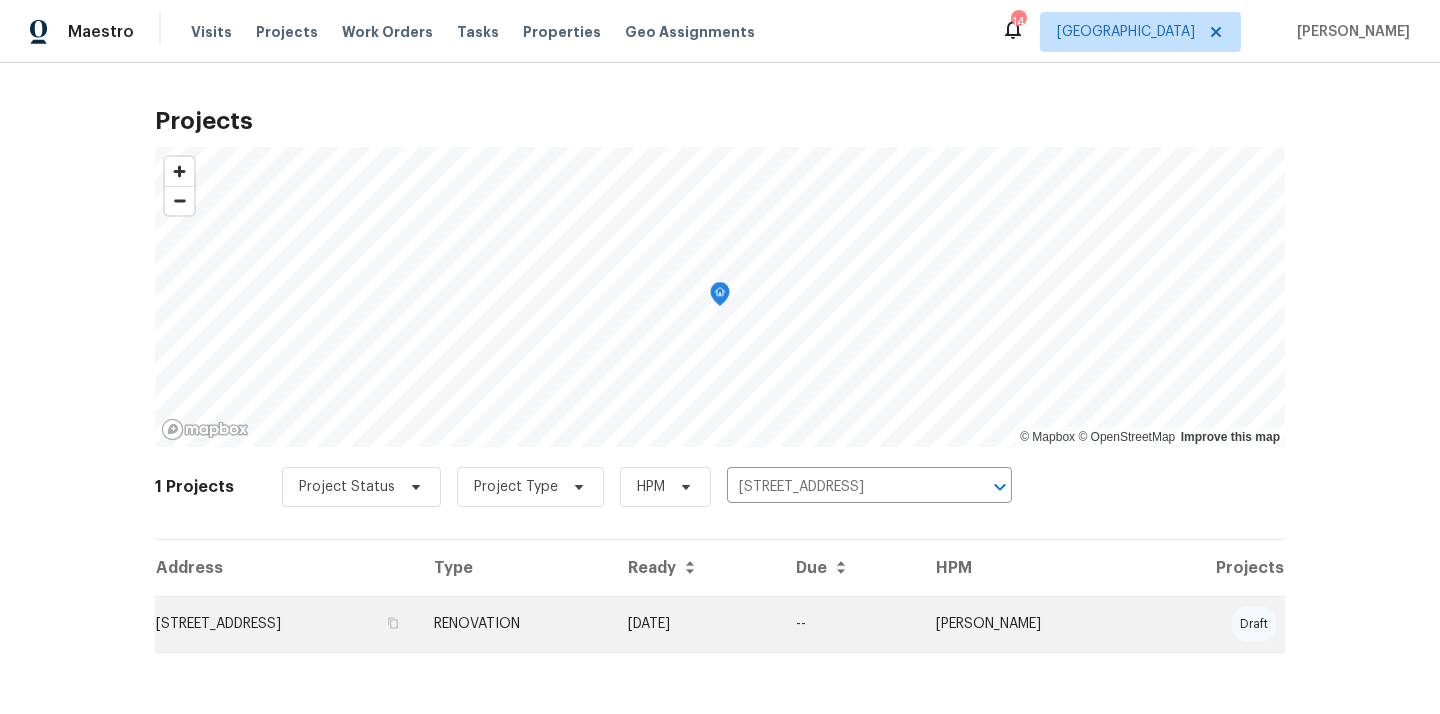 click on "[STREET_ADDRESS]" at bounding box center [286, 624] 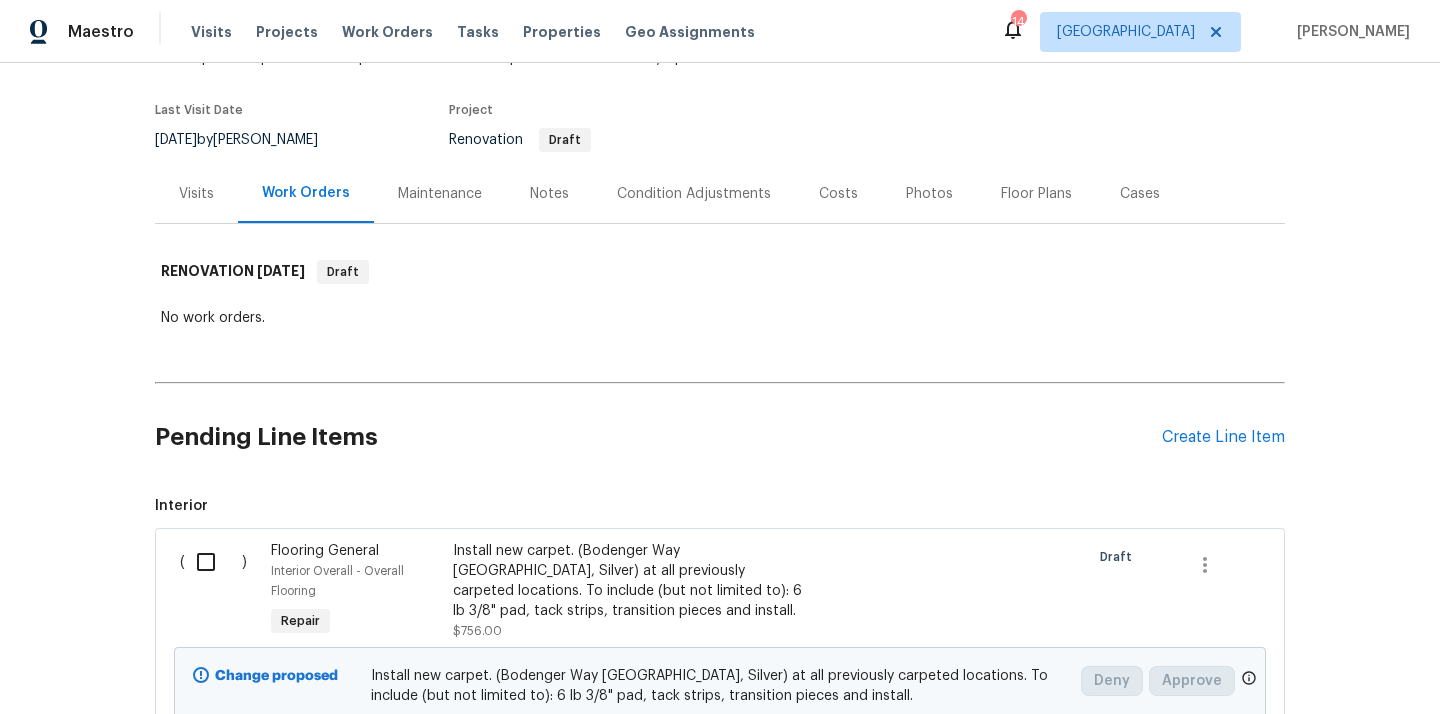 scroll, scrollTop: 272, scrollLeft: 0, axis: vertical 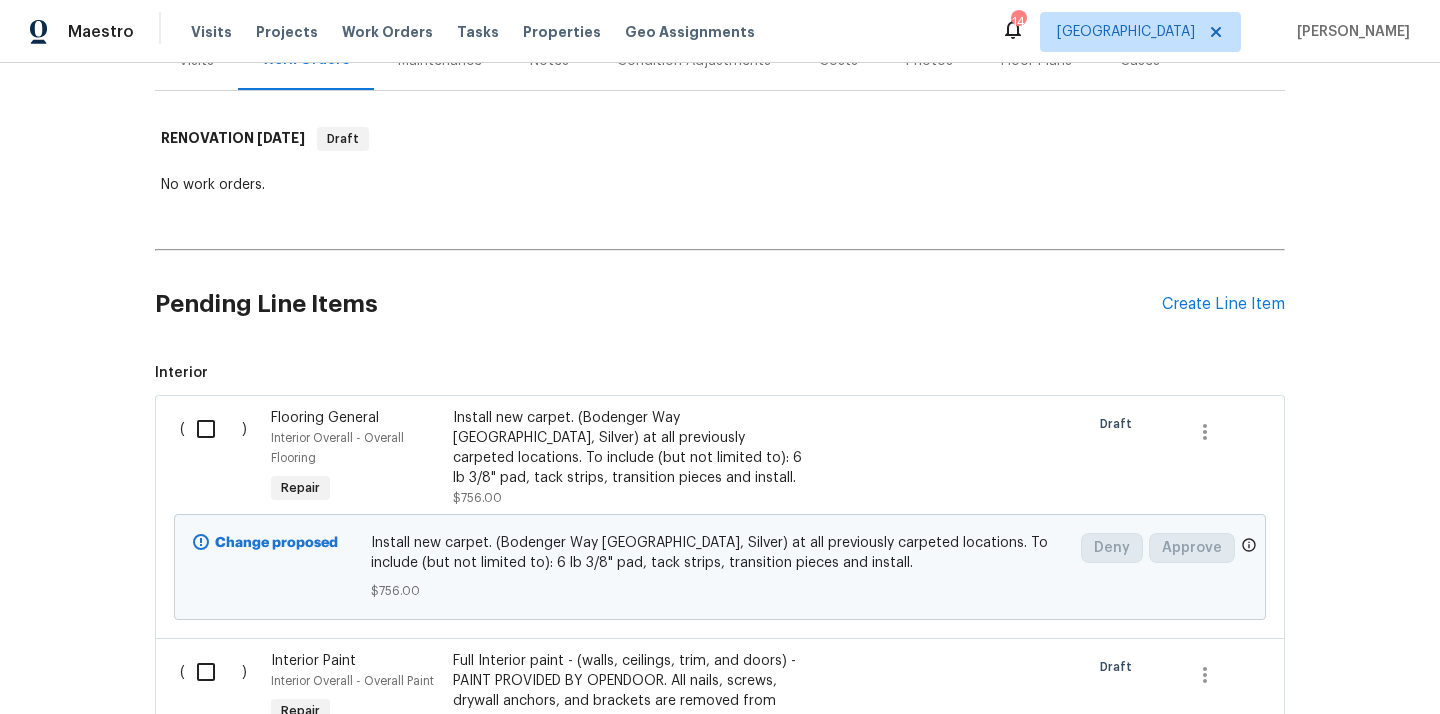 click on "Pending Line Items Create Line Item" at bounding box center [720, 304] 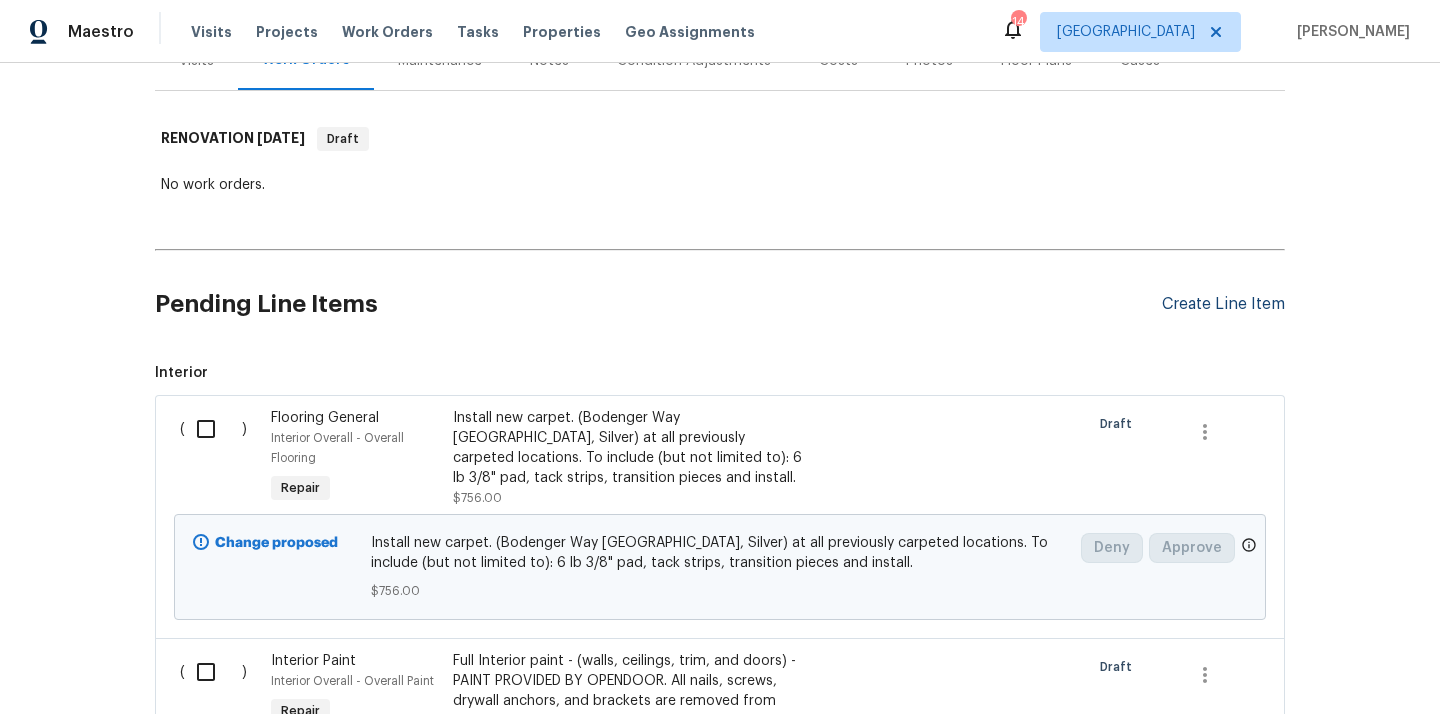 click on "Create Line Item" at bounding box center (1223, 304) 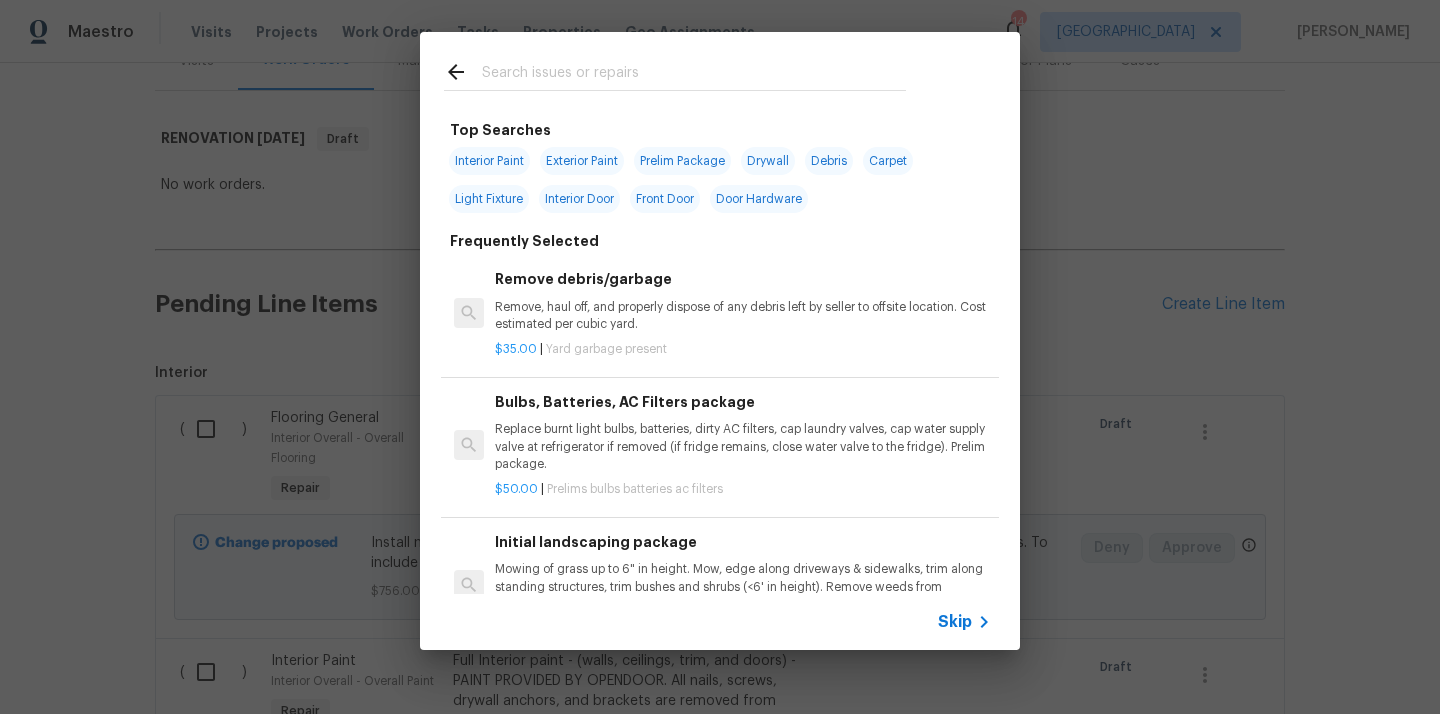 click at bounding box center [675, 71] 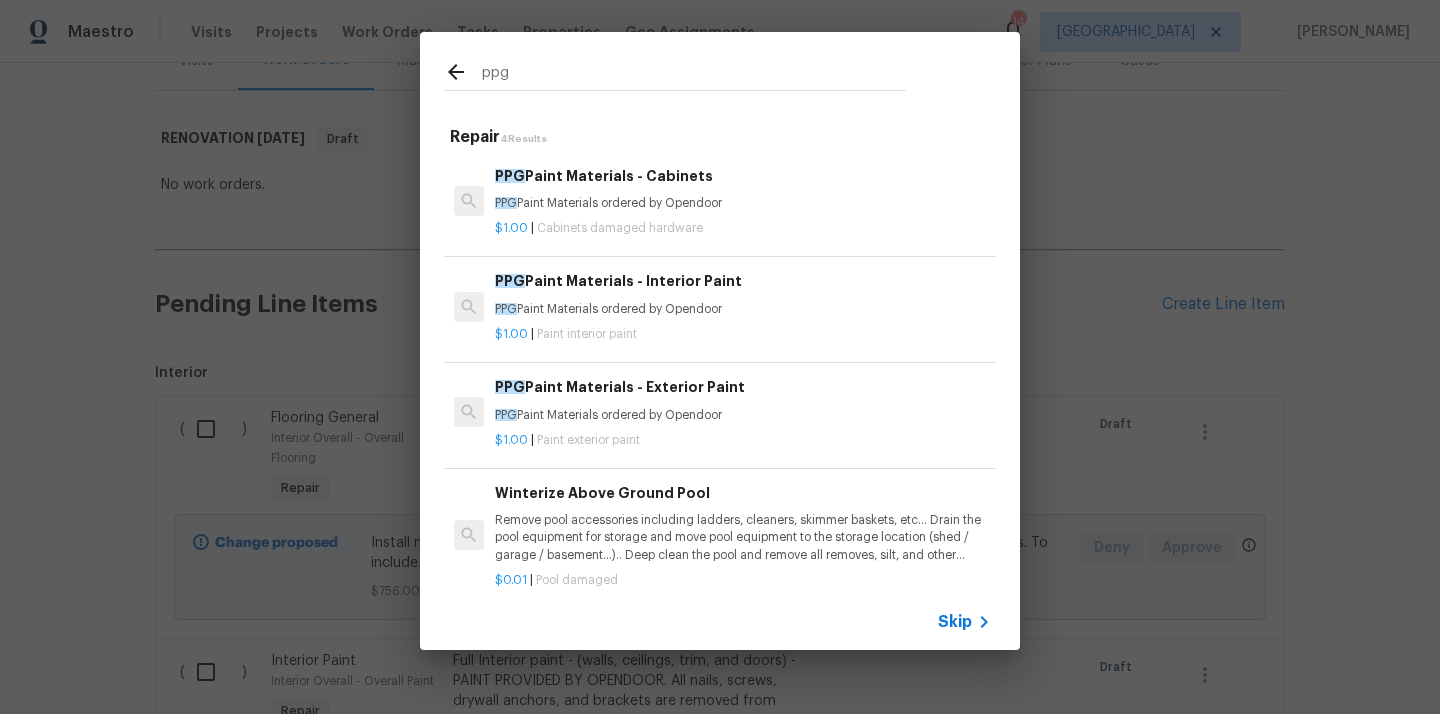 type on "ppg" 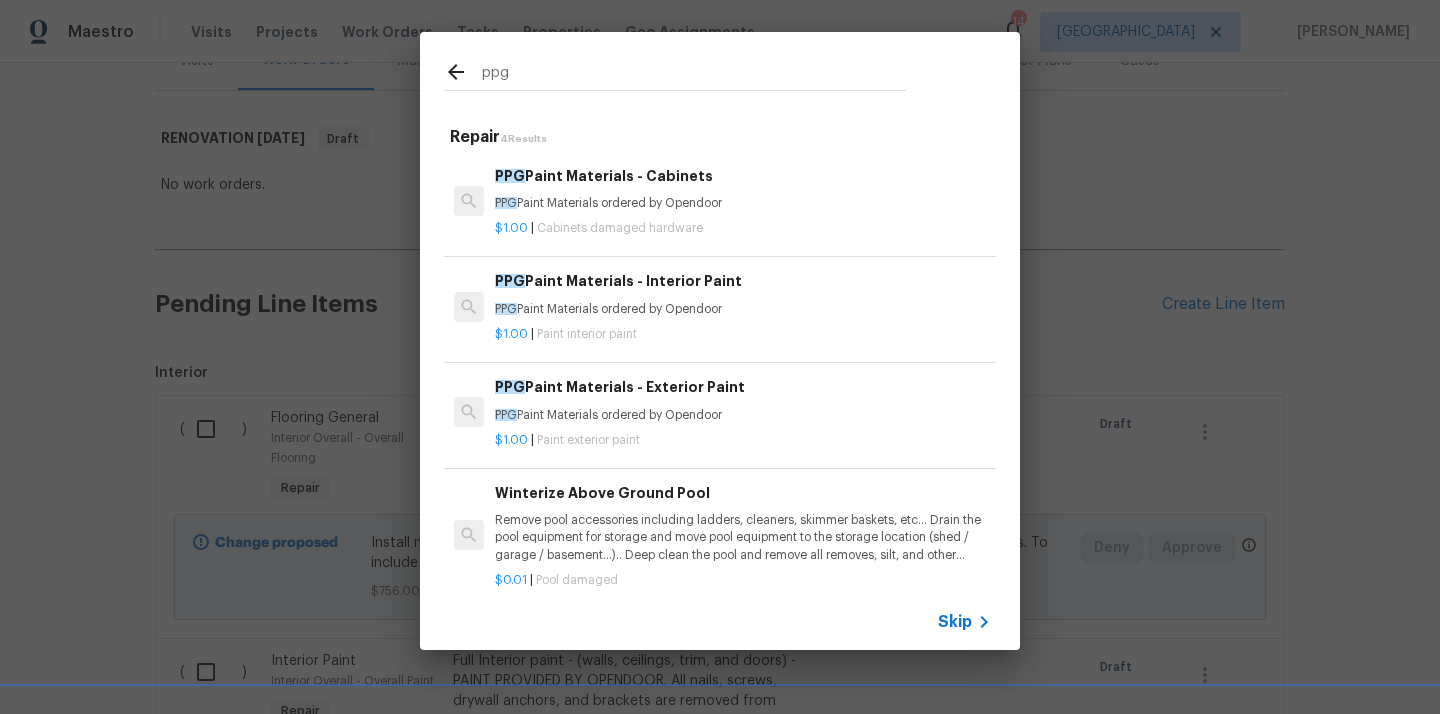 click on "PPG  Paint Materials ordered by Opendoor" at bounding box center (743, 309) 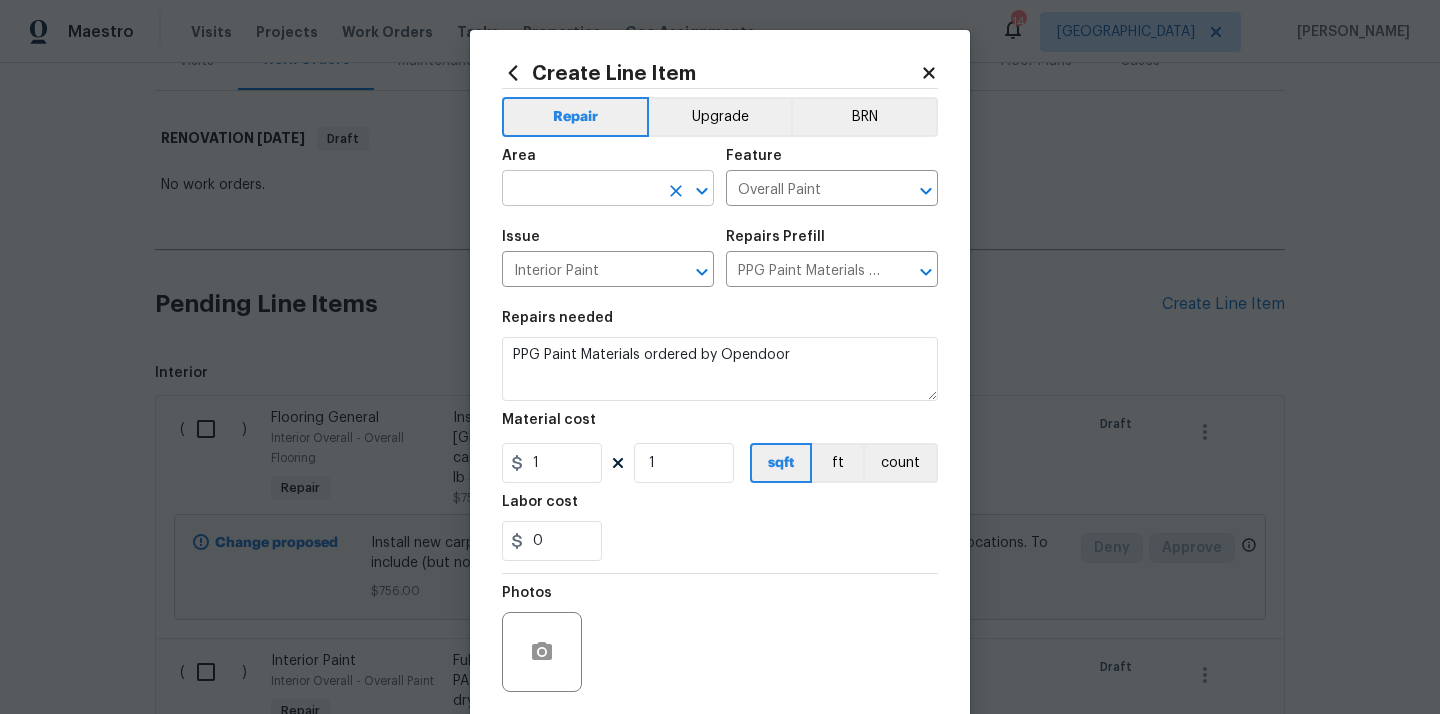 click at bounding box center [580, 190] 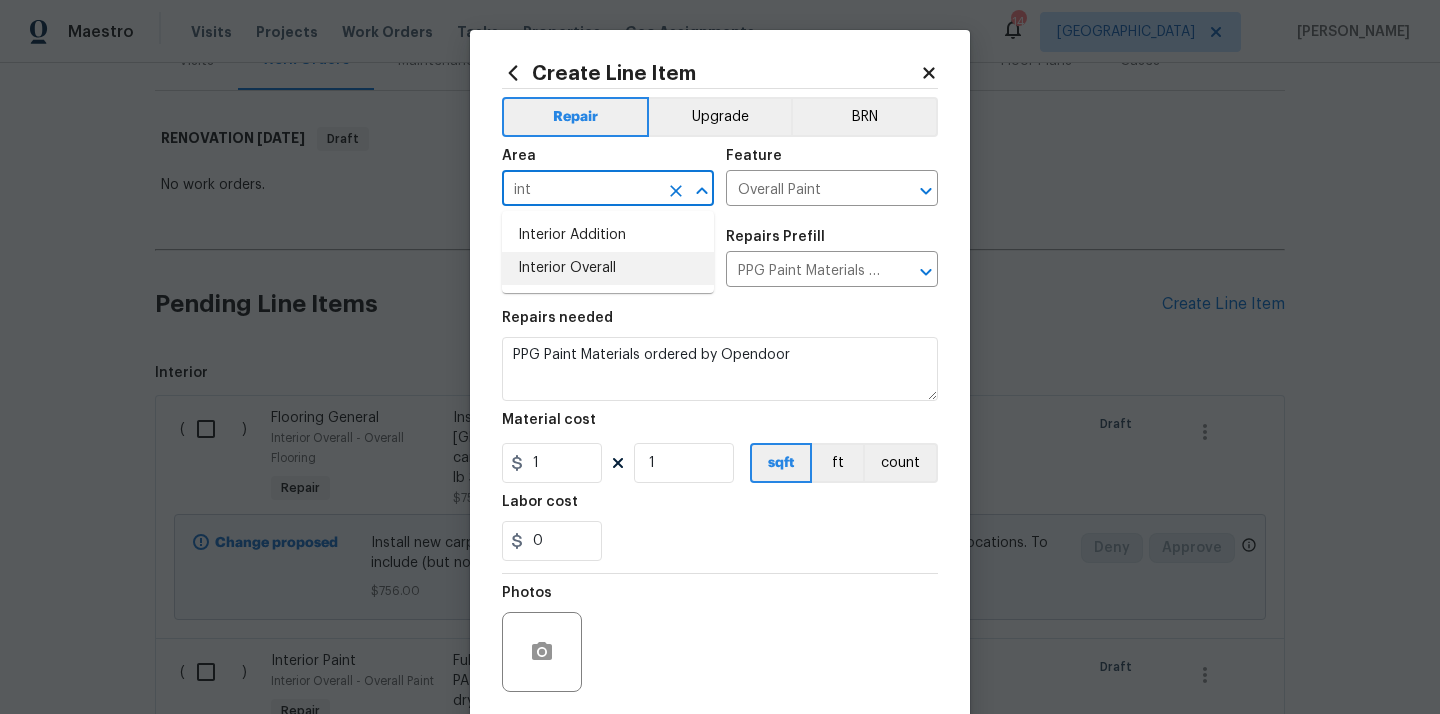 click on "Interior Overall" at bounding box center (608, 268) 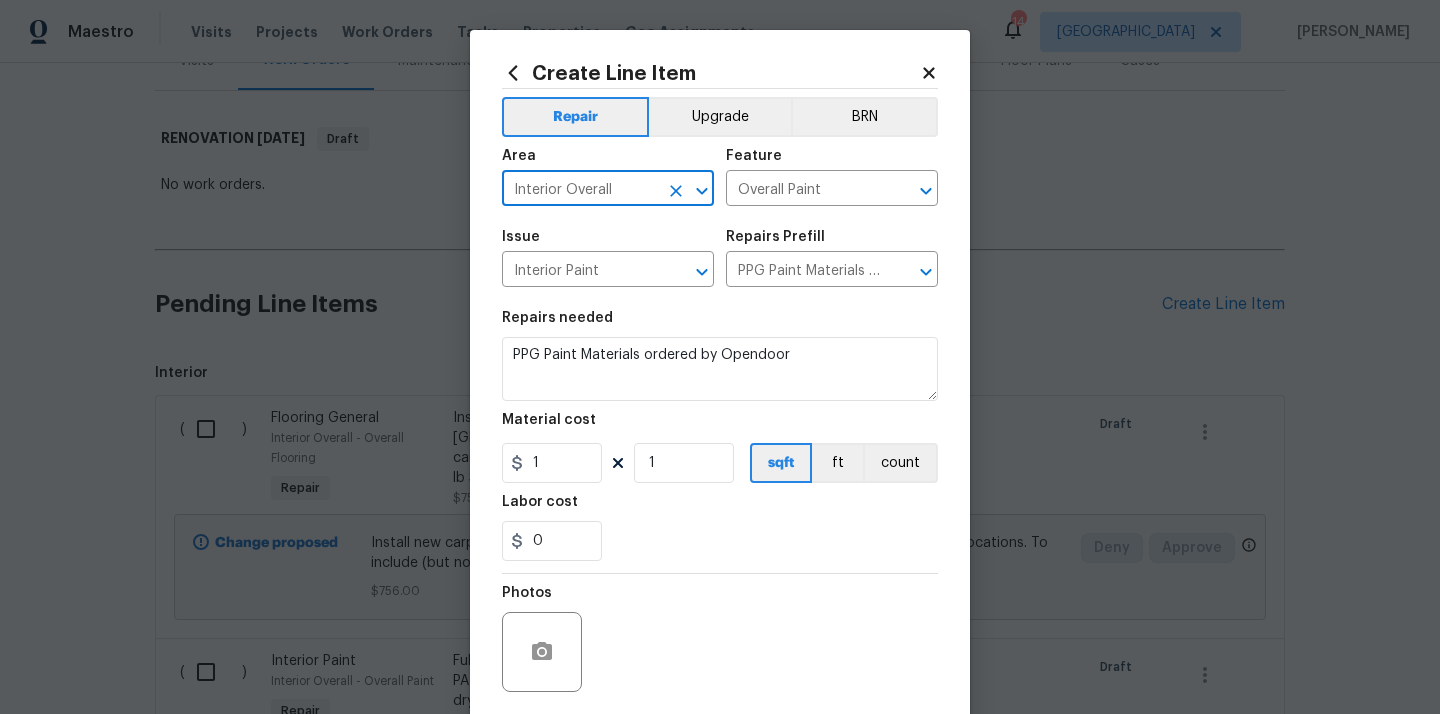 type on "Interior Overall" 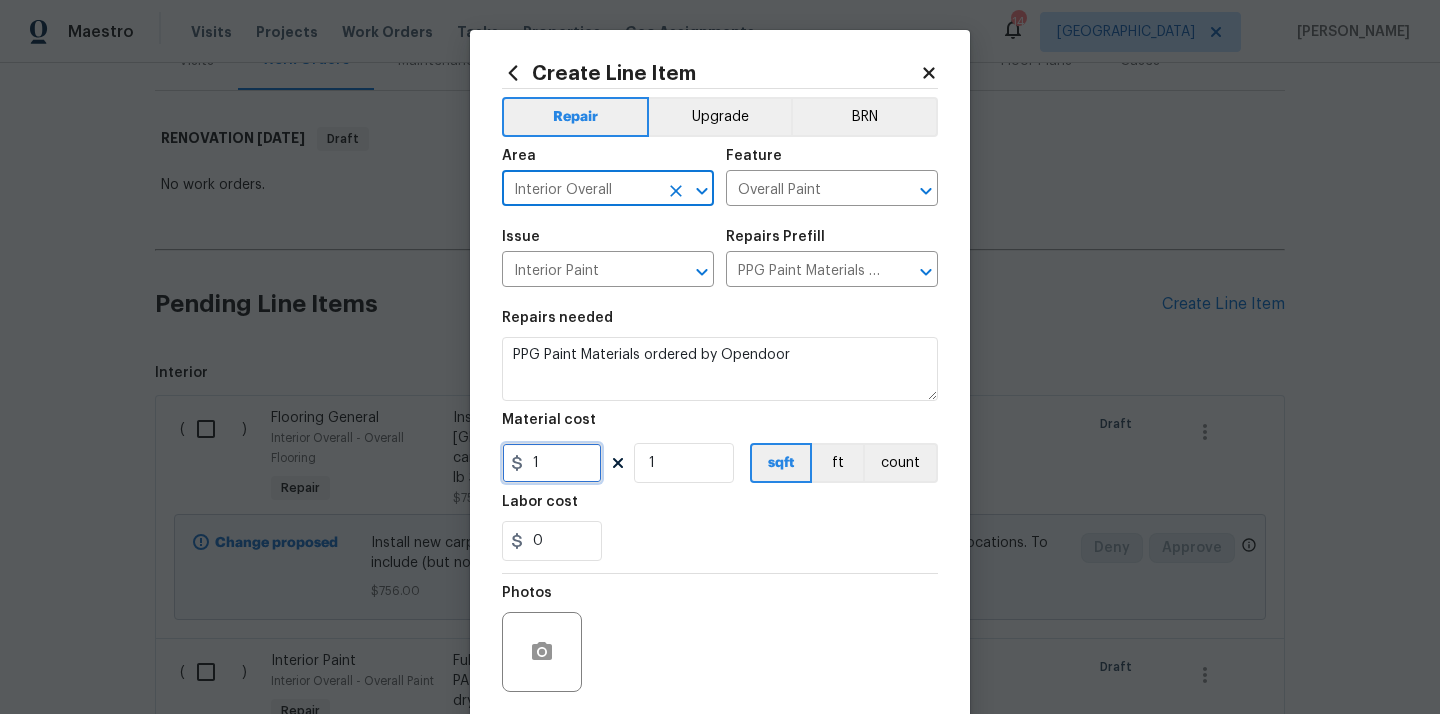 drag, startPoint x: 558, startPoint y: 476, endPoint x: 488, endPoint y: 475, distance: 70.00714 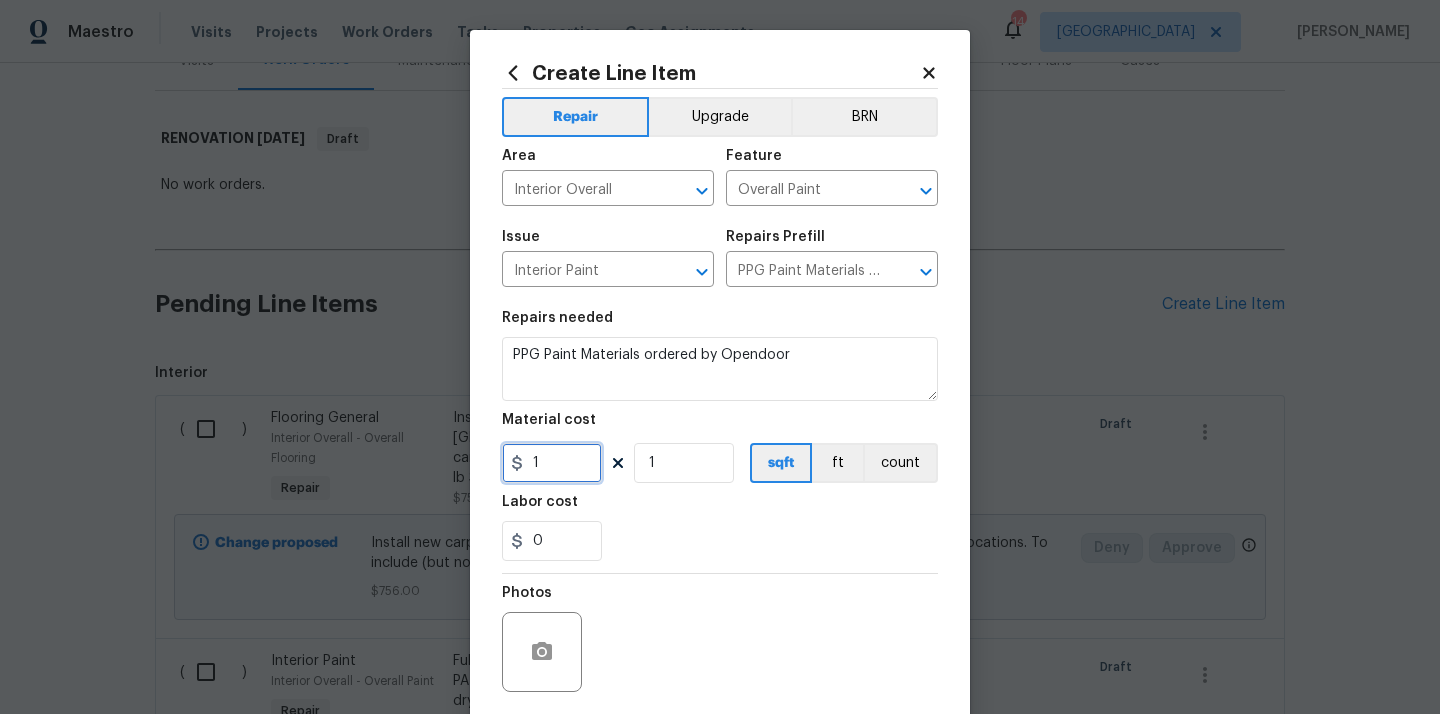 paste on "94.54" 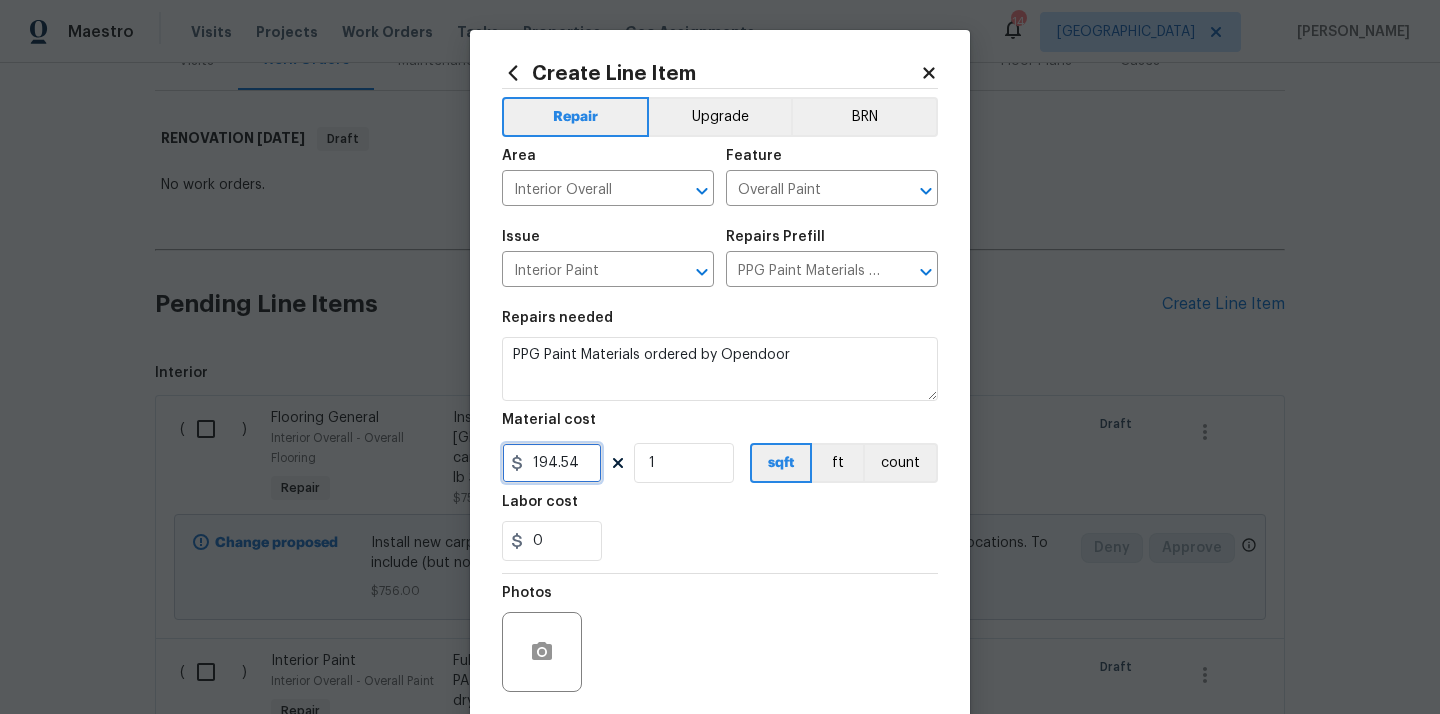 type on "194.54" 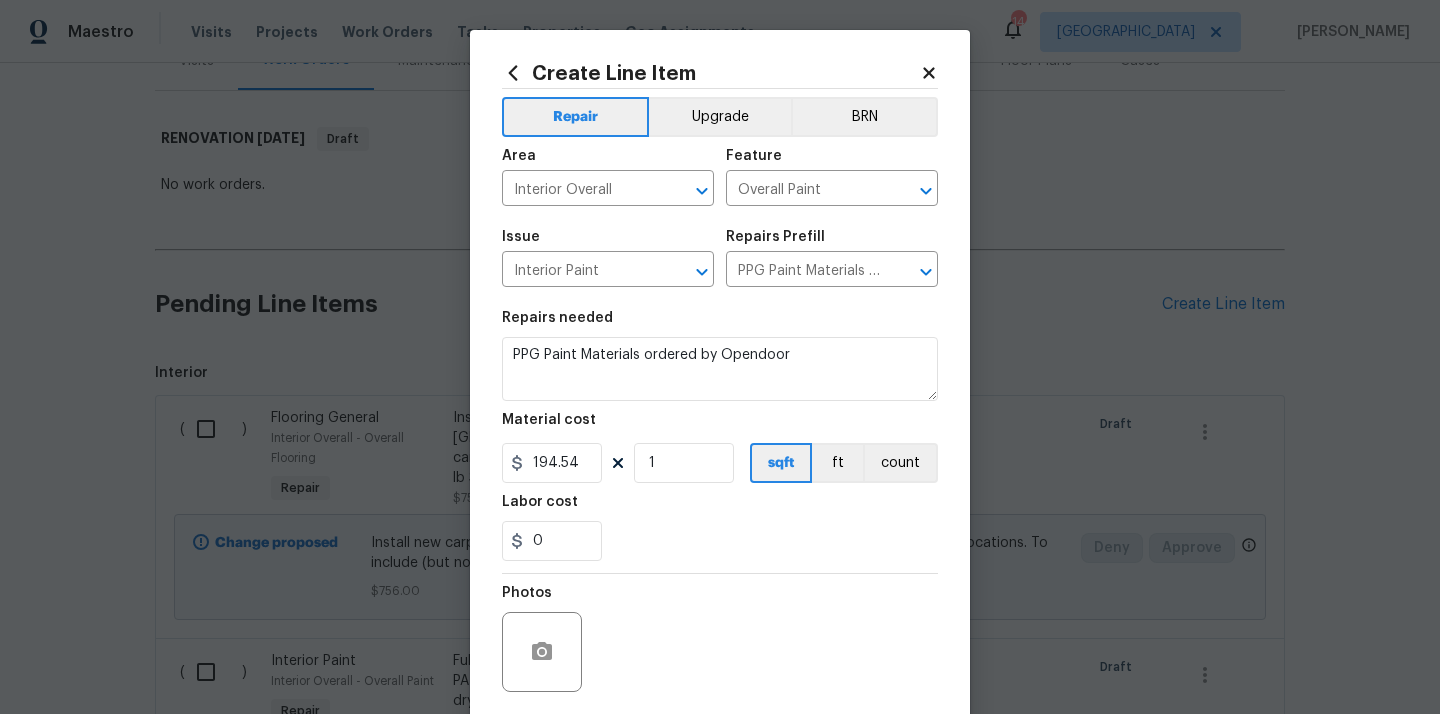 click on "0" at bounding box center (720, 541) 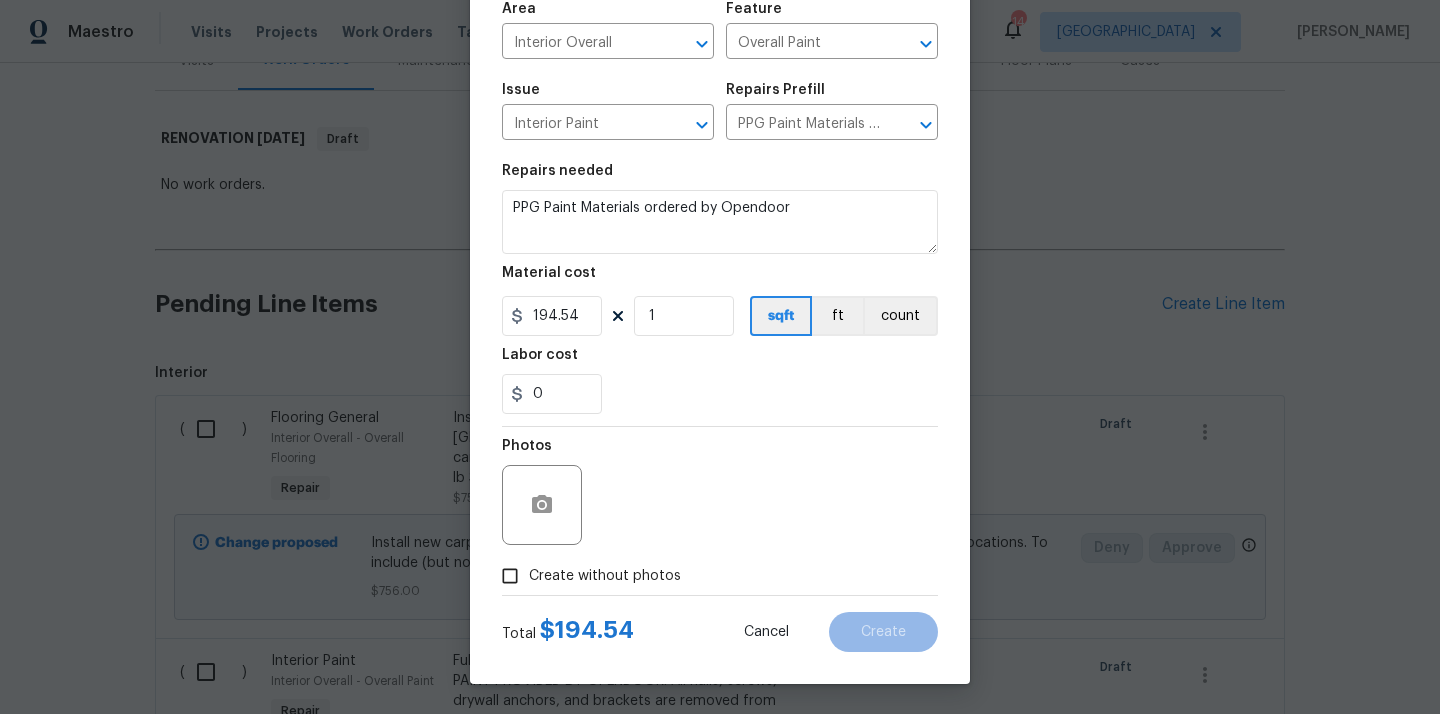 click on "Create without photos" at bounding box center [605, 576] 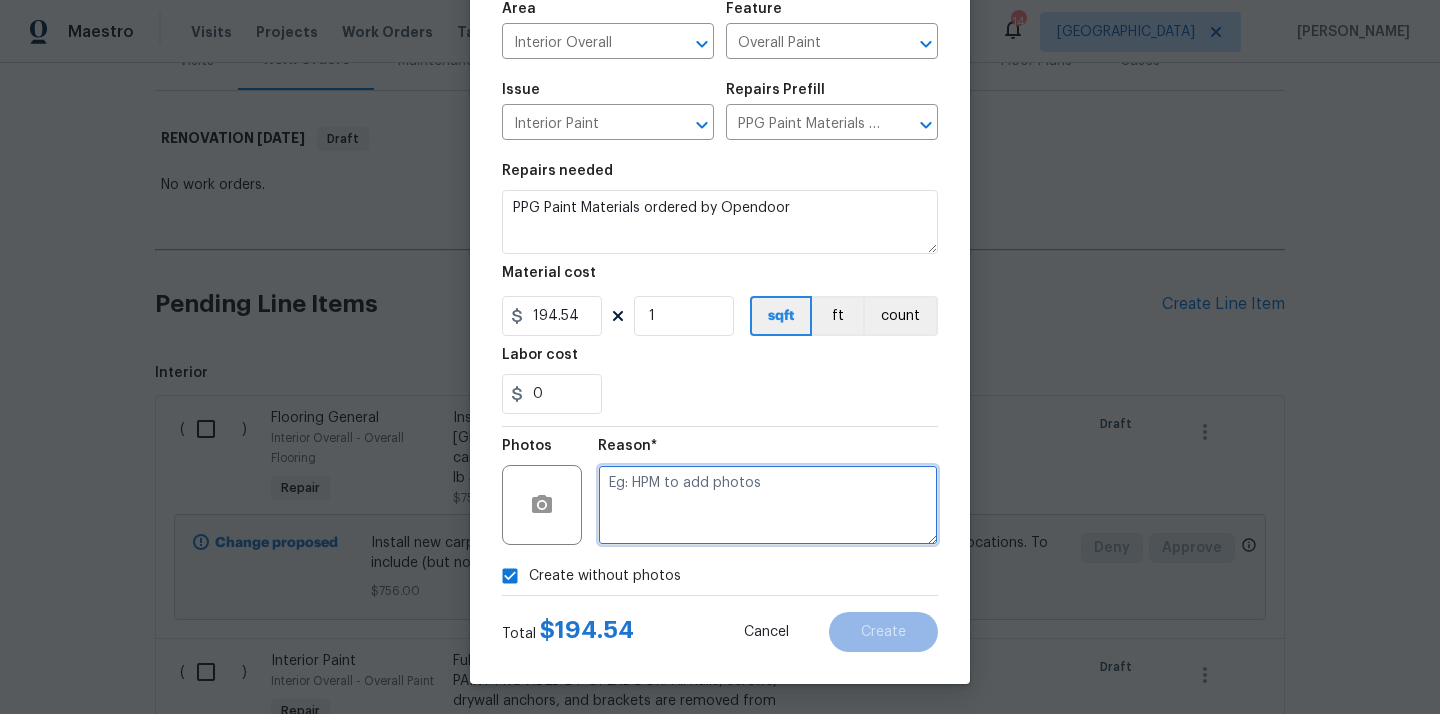 click at bounding box center [768, 505] 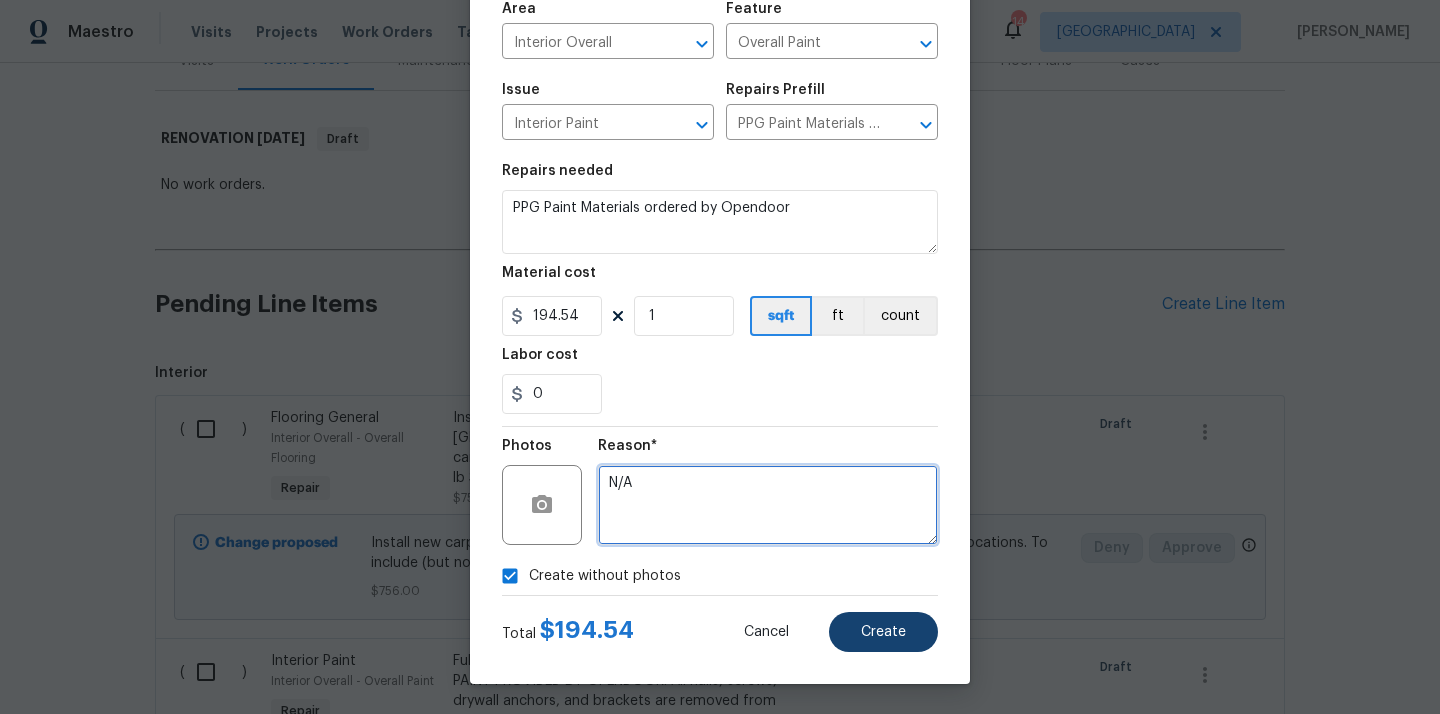 type on "N/A" 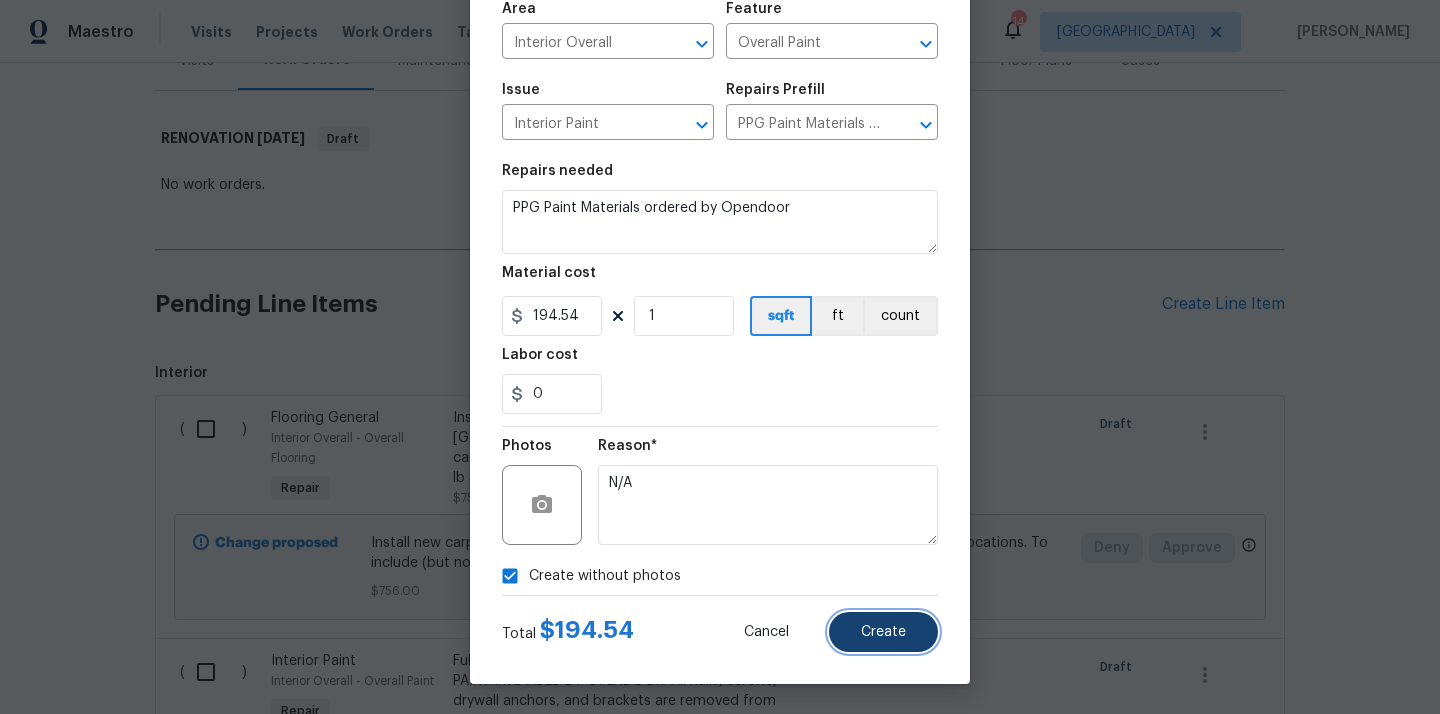 click on "Create" at bounding box center (883, 632) 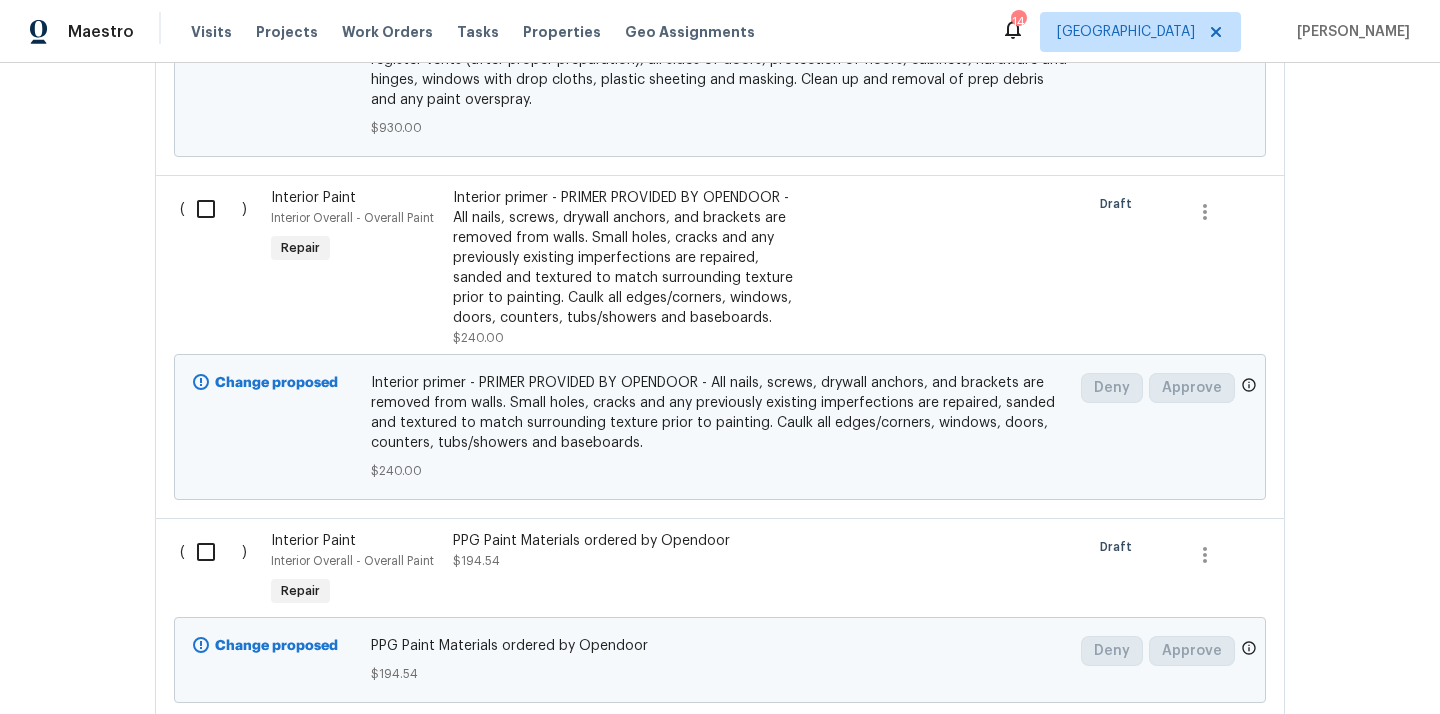 scroll, scrollTop: 3142, scrollLeft: 0, axis: vertical 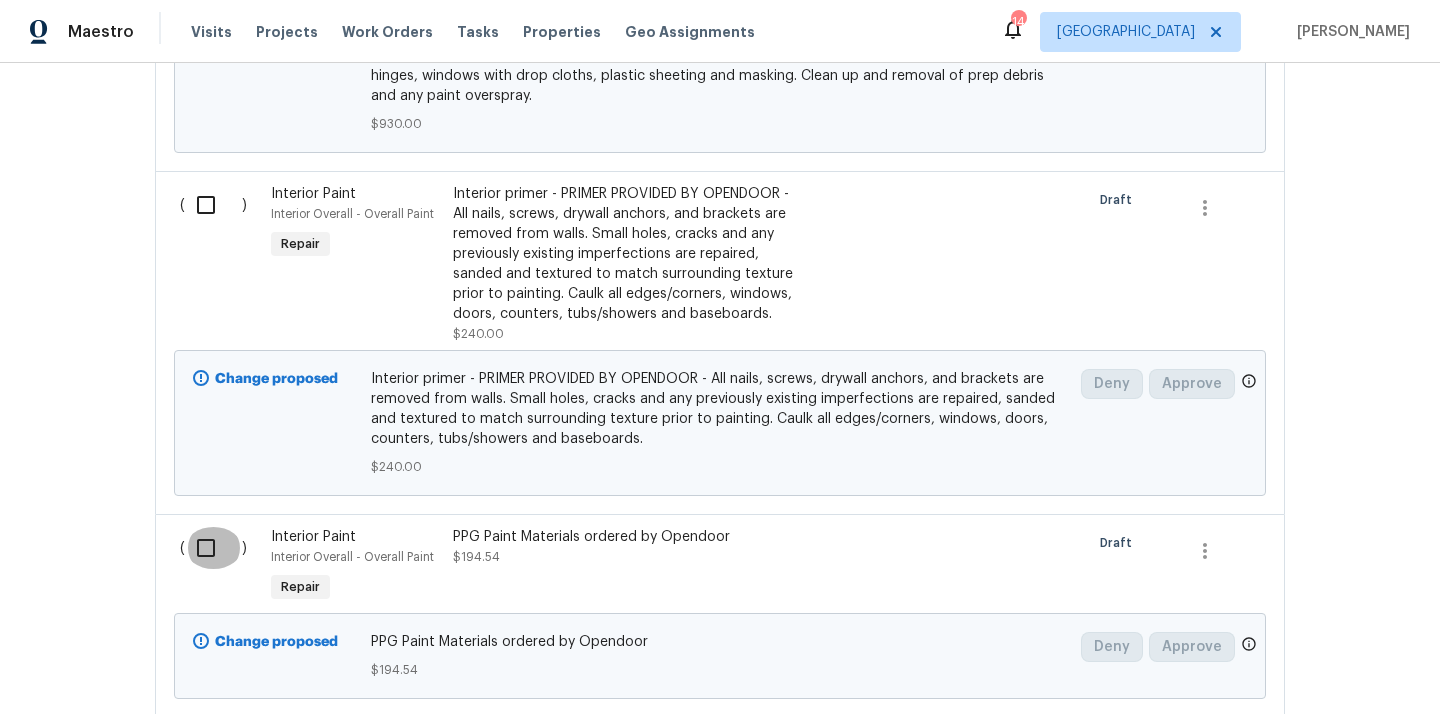 click at bounding box center (213, 548) 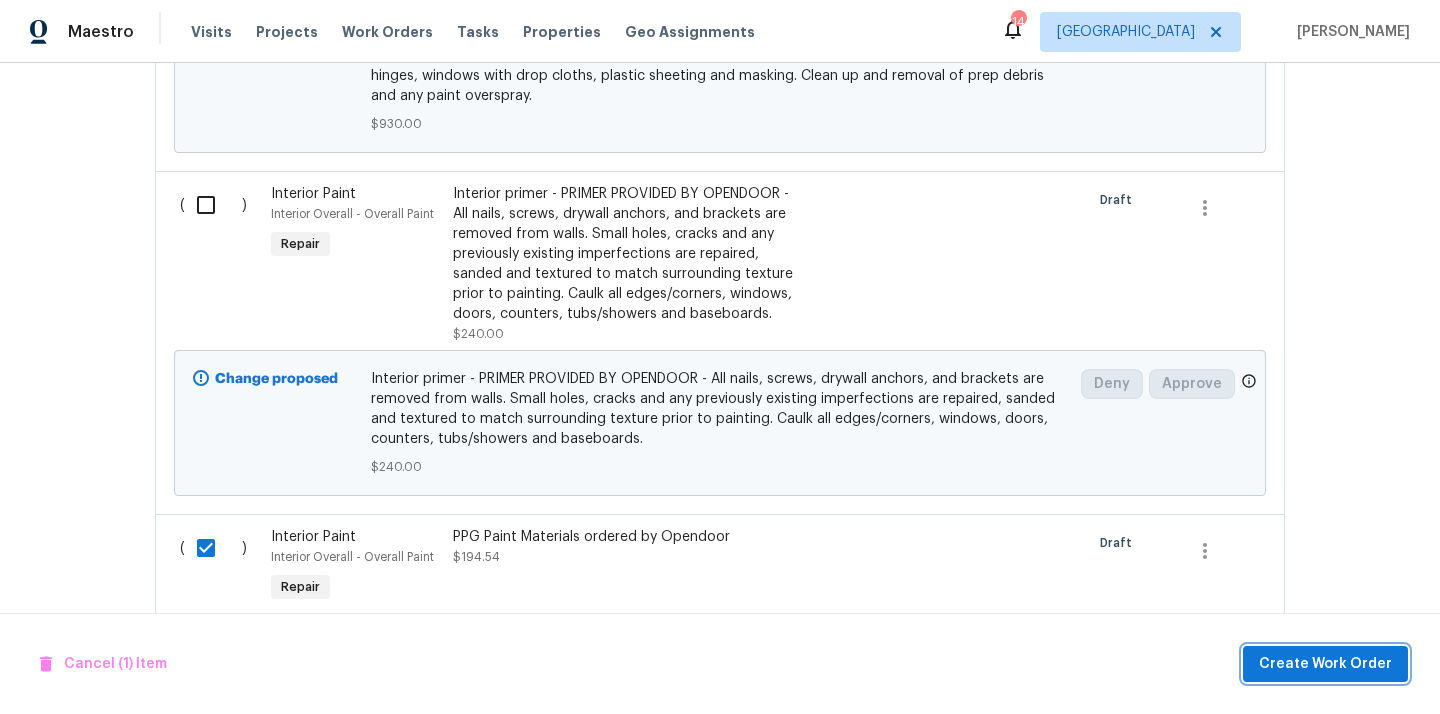 click on "Create Work Order" at bounding box center (1325, 664) 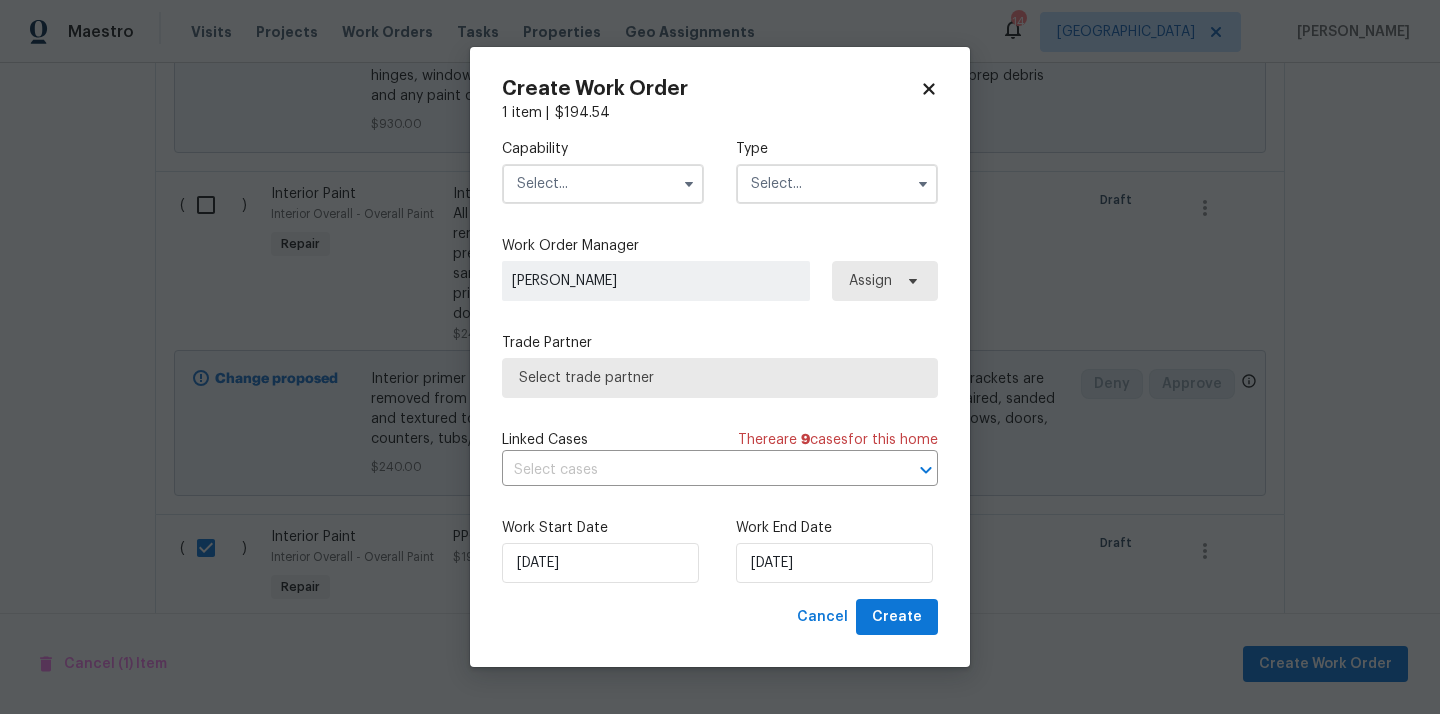 click at bounding box center (603, 184) 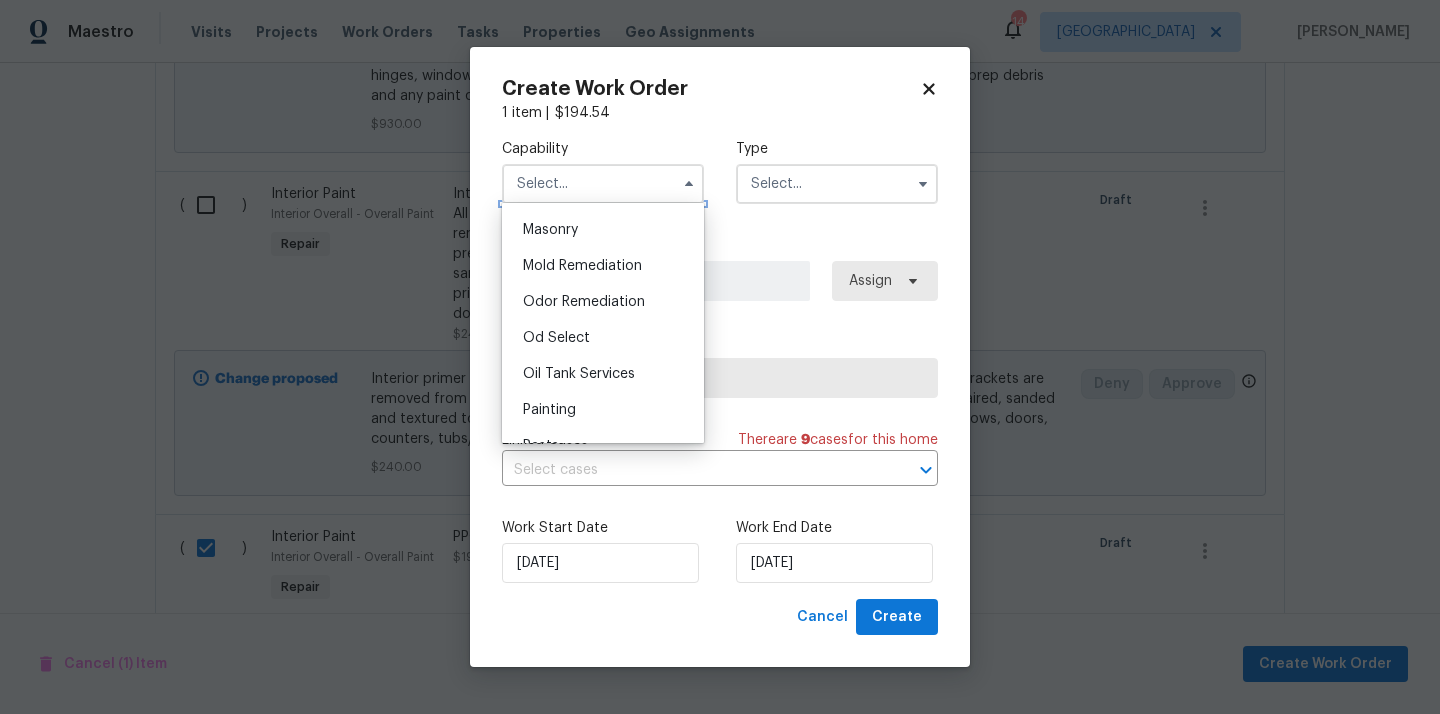 scroll, scrollTop: 1557, scrollLeft: 0, axis: vertical 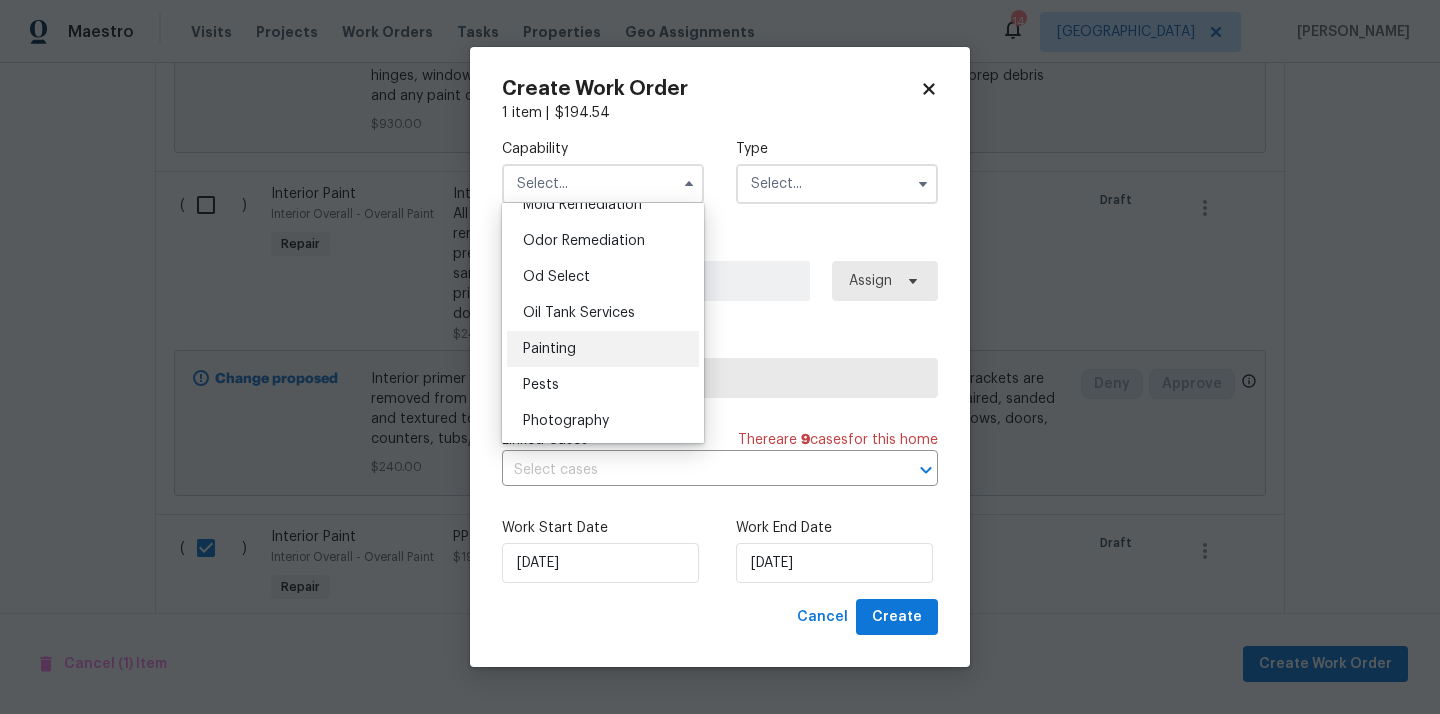 click on "Painting" at bounding box center (603, 349) 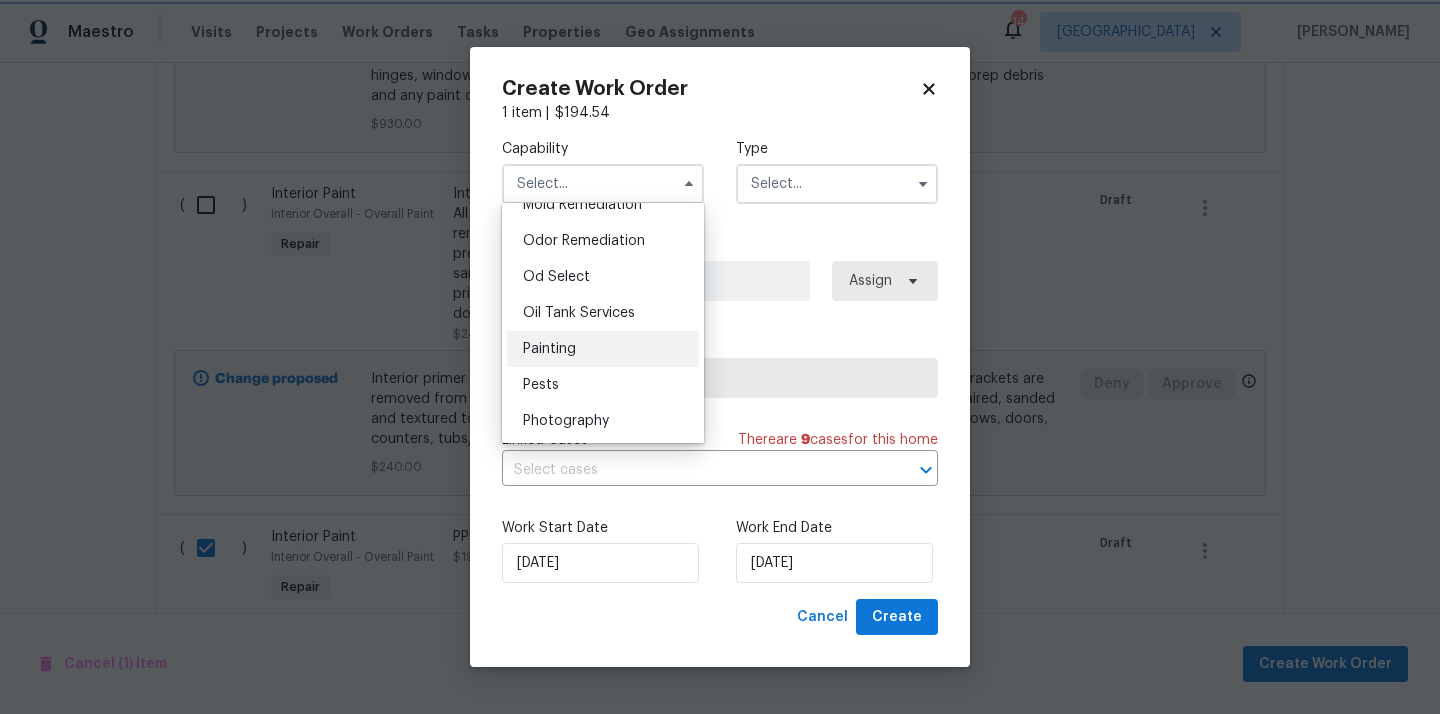 type on "Painting" 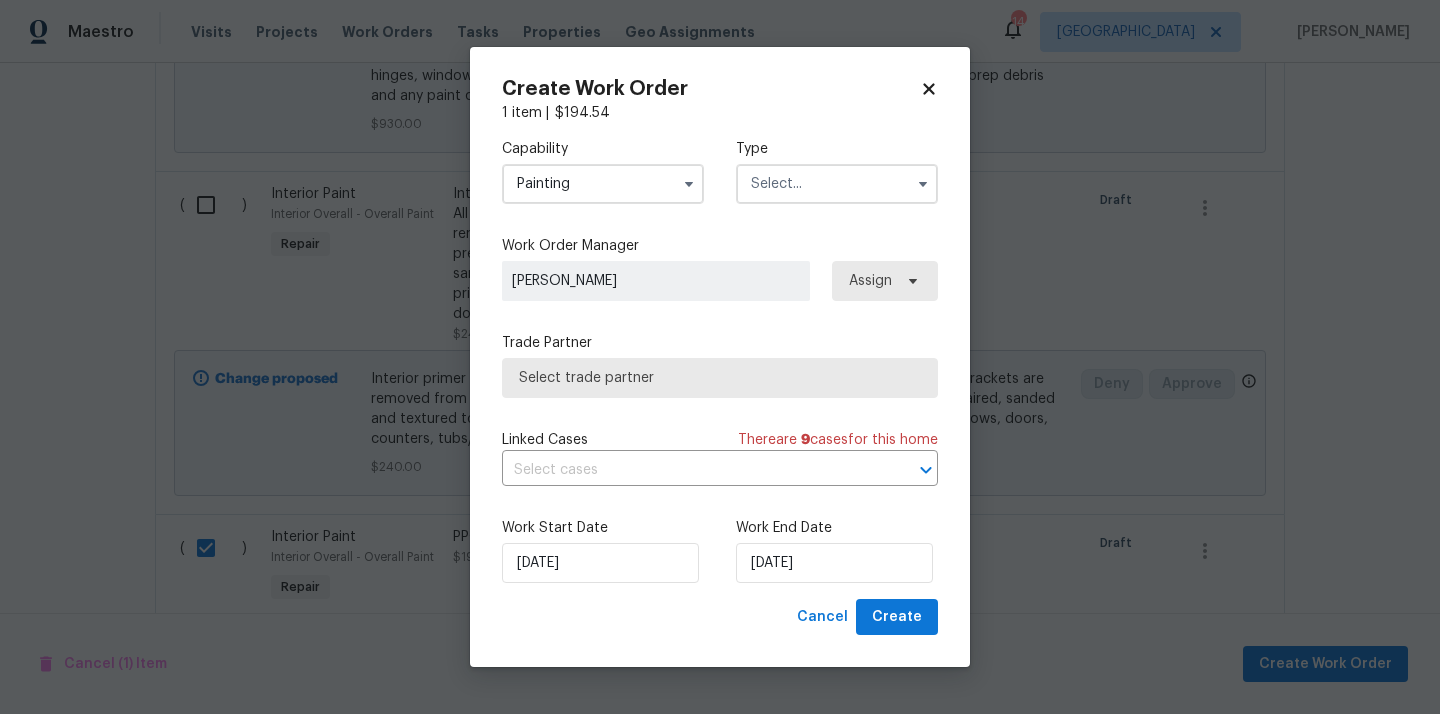 click on "Capability   Painting Type" at bounding box center (720, 171) 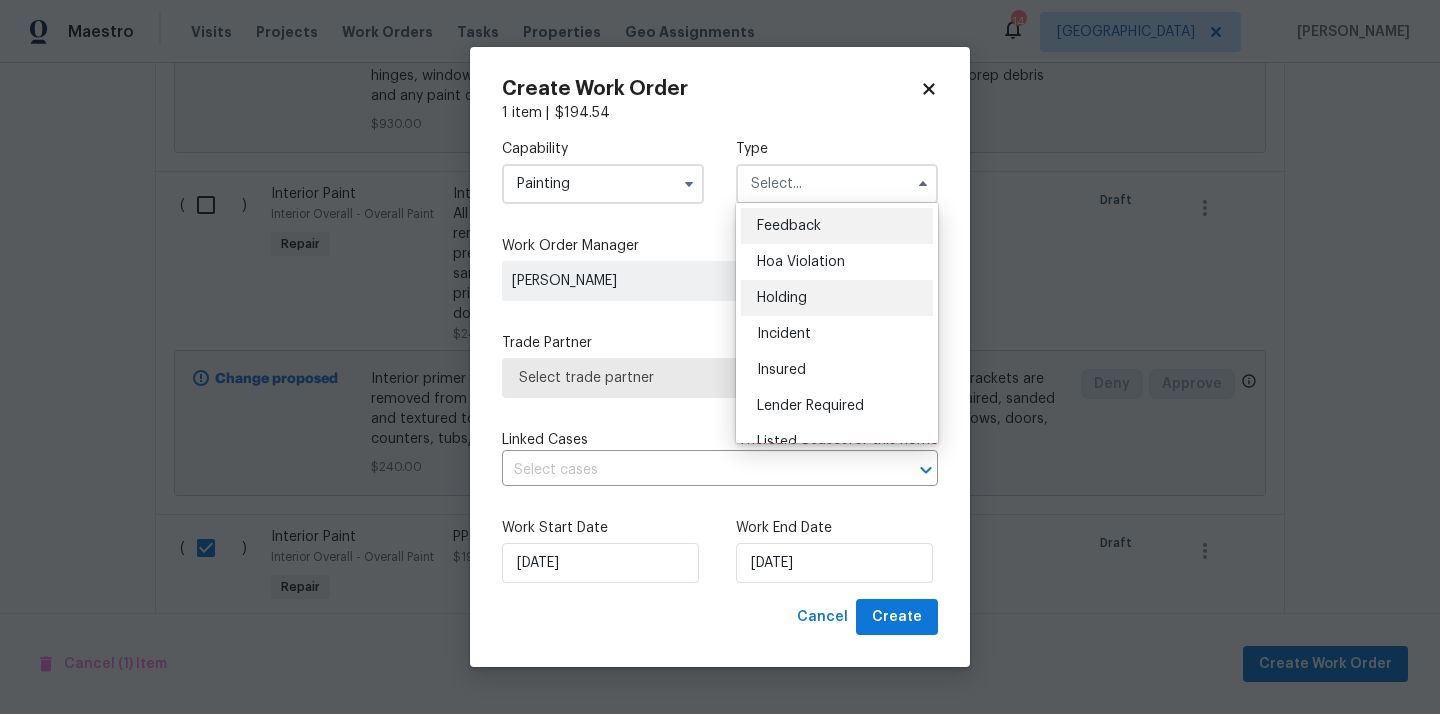 scroll, scrollTop: 454, scrollLeft: 0, axis: vertical 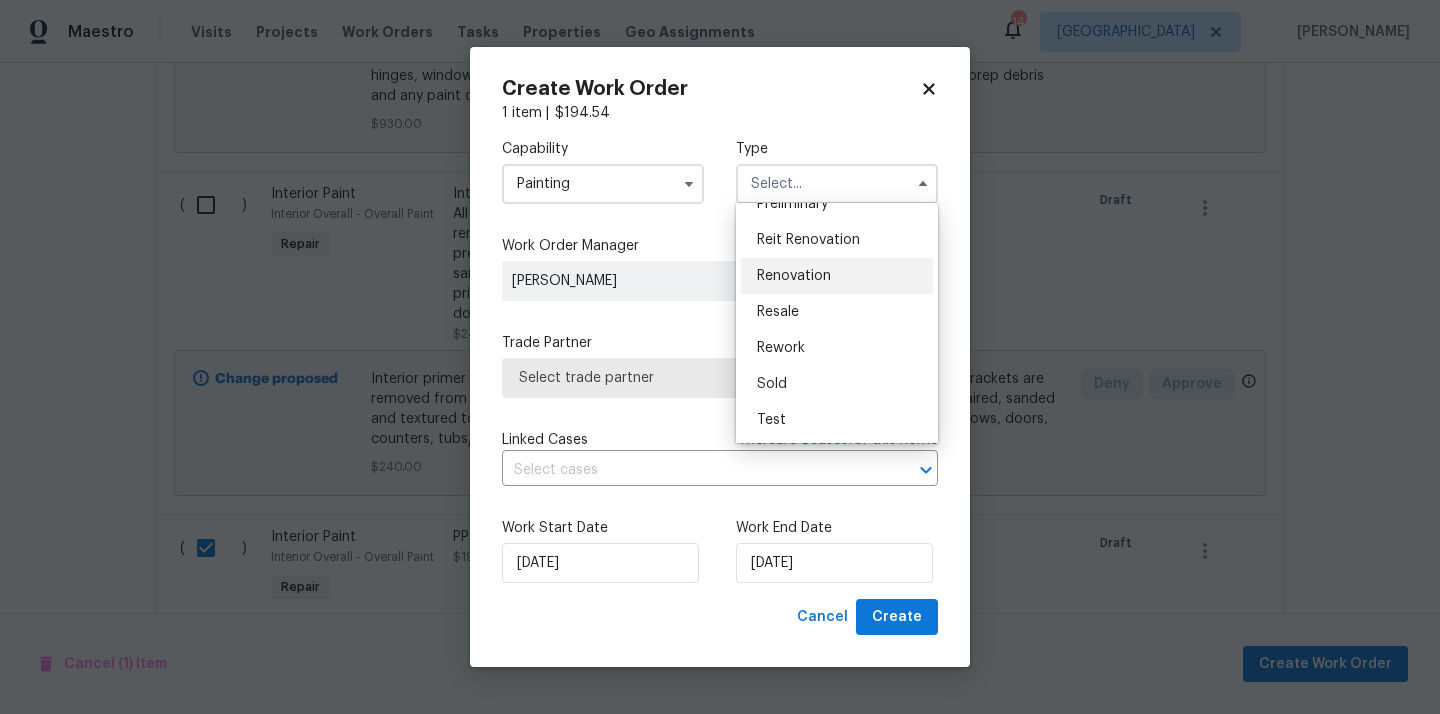 click on "Renovation" at bounding box center [837, 276] 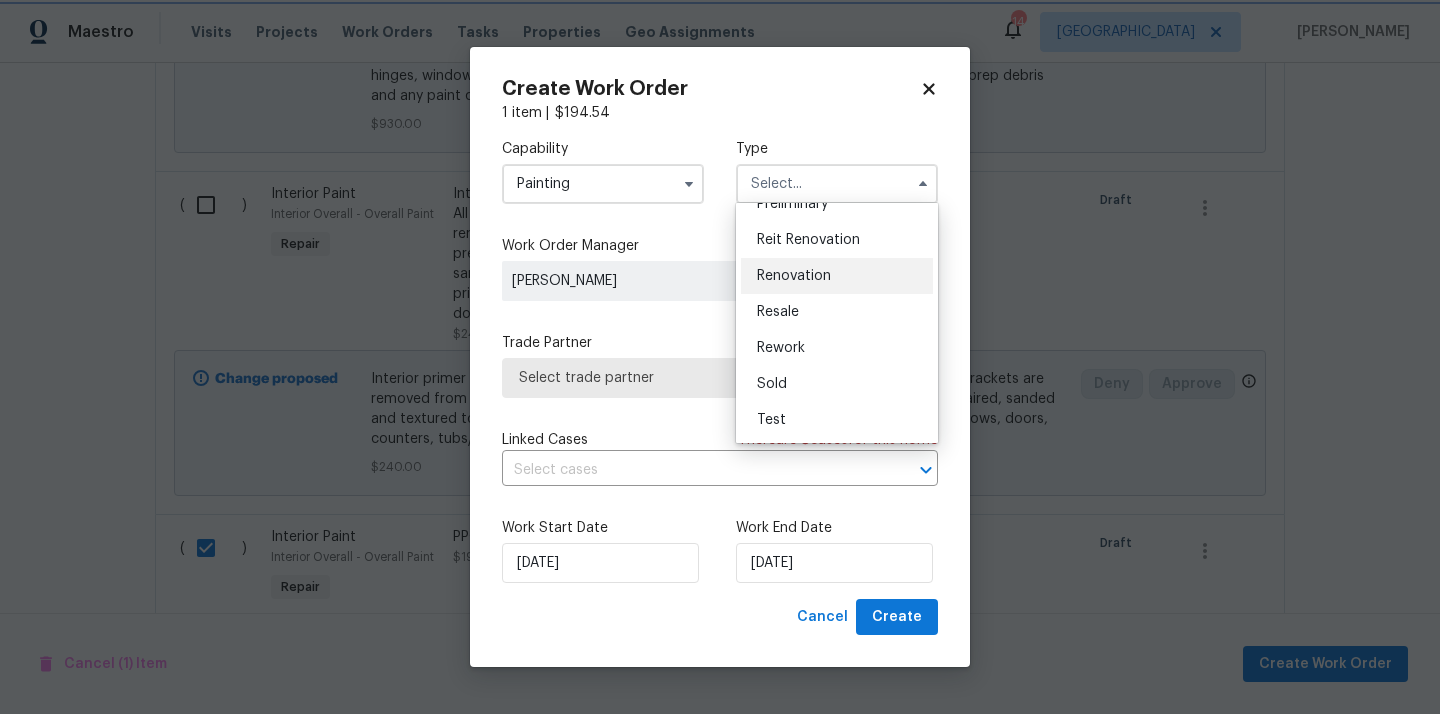type on "Renovation" 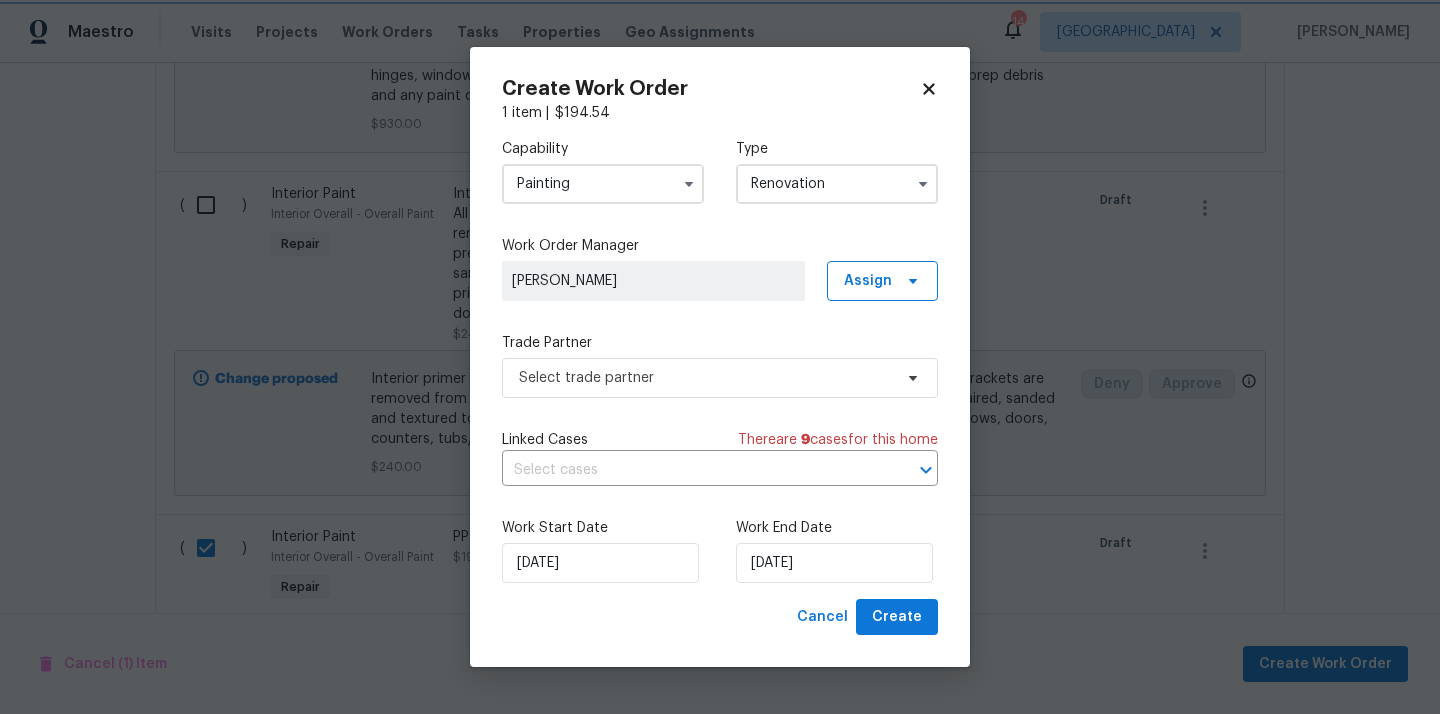 scroll, scrollTop: 0, scrollLeft: 0, axis: both 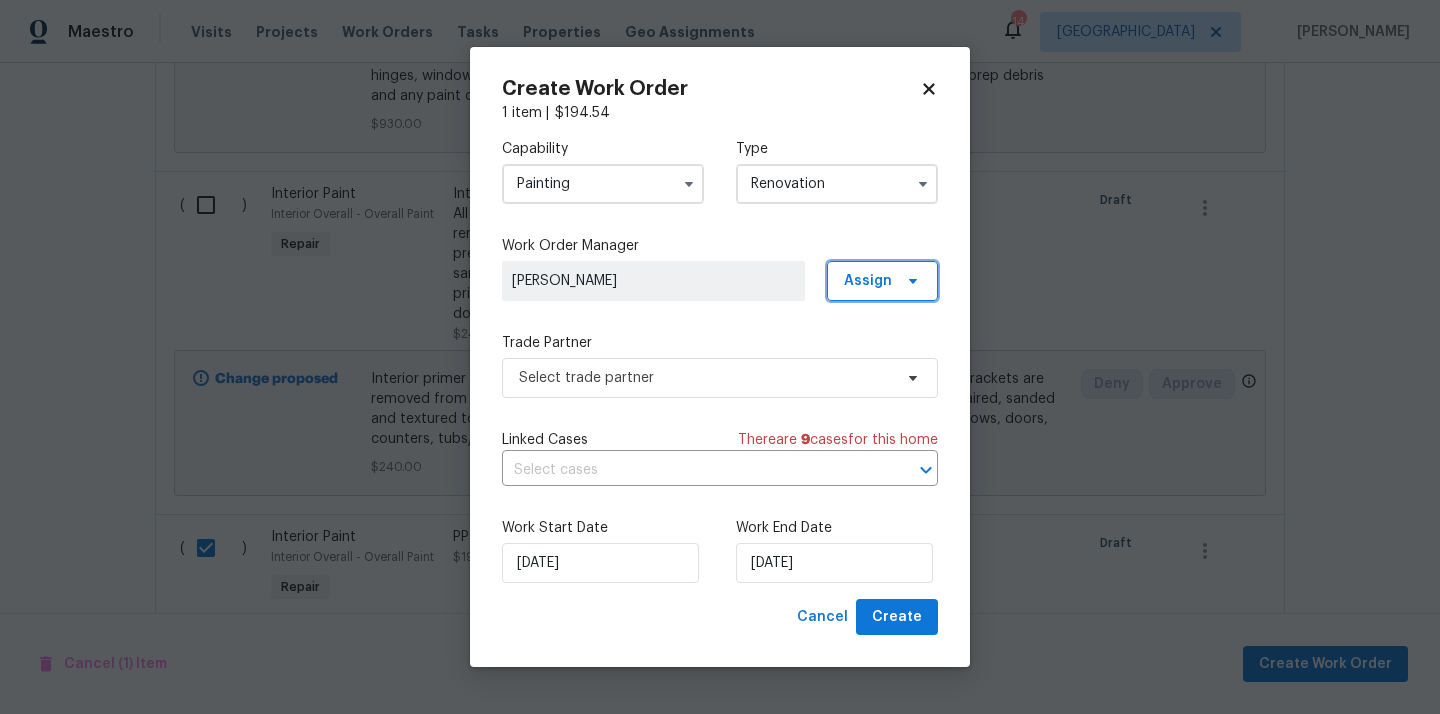 click on "Assign" at bounding box center [868, 281] 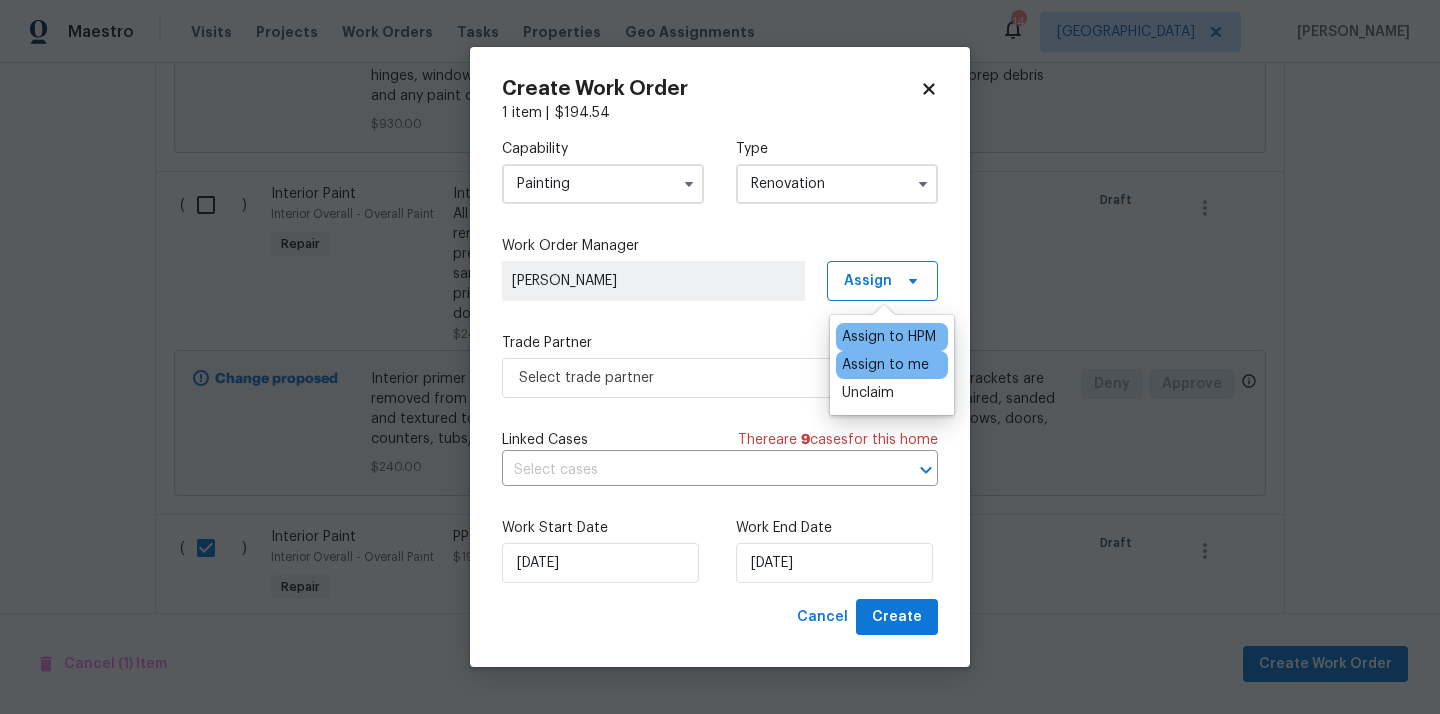 click on "Assign to me" at bounding box center (885, 365) 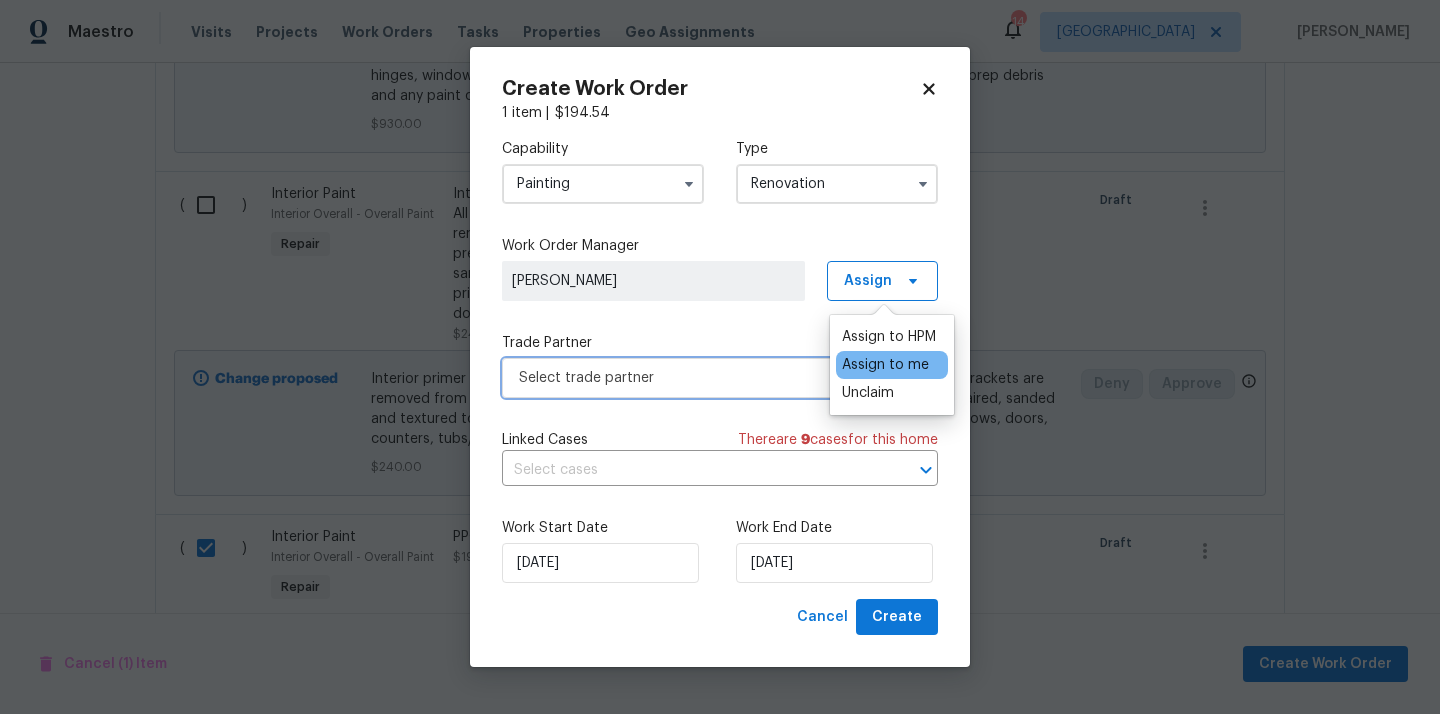 click on "Select trade partner" at bounding box center [720, 378] 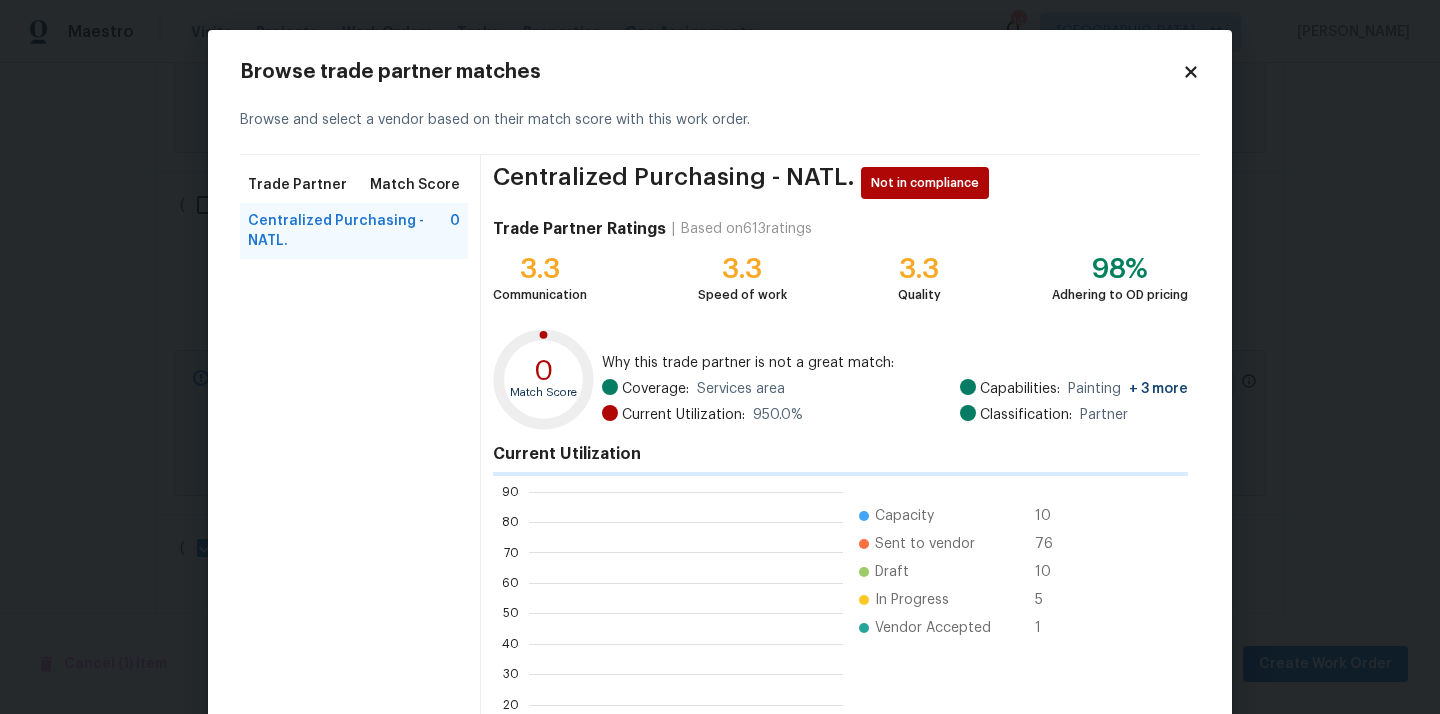 scroll, scrollTop: 2, scrollLeft: 1, axis: both 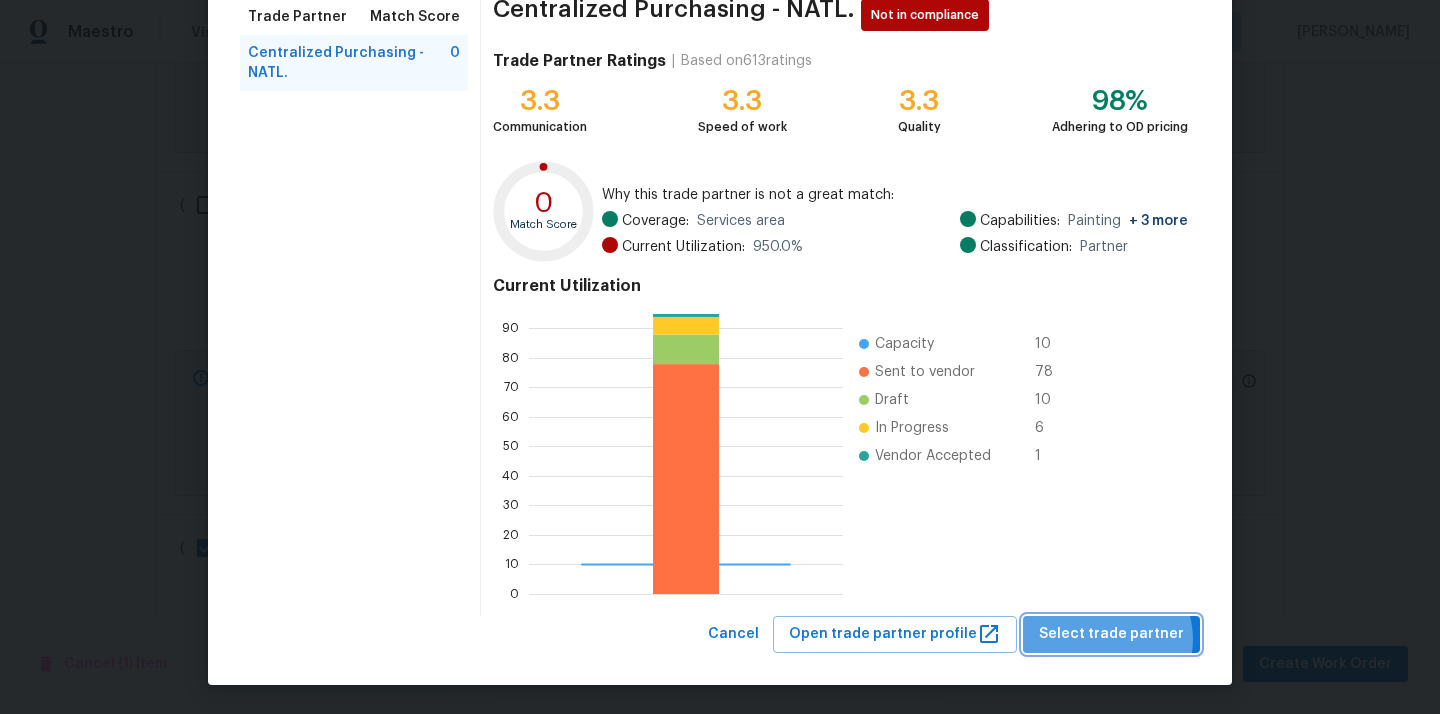 click on "Select trade partner" at bounding box center (1111, 634) 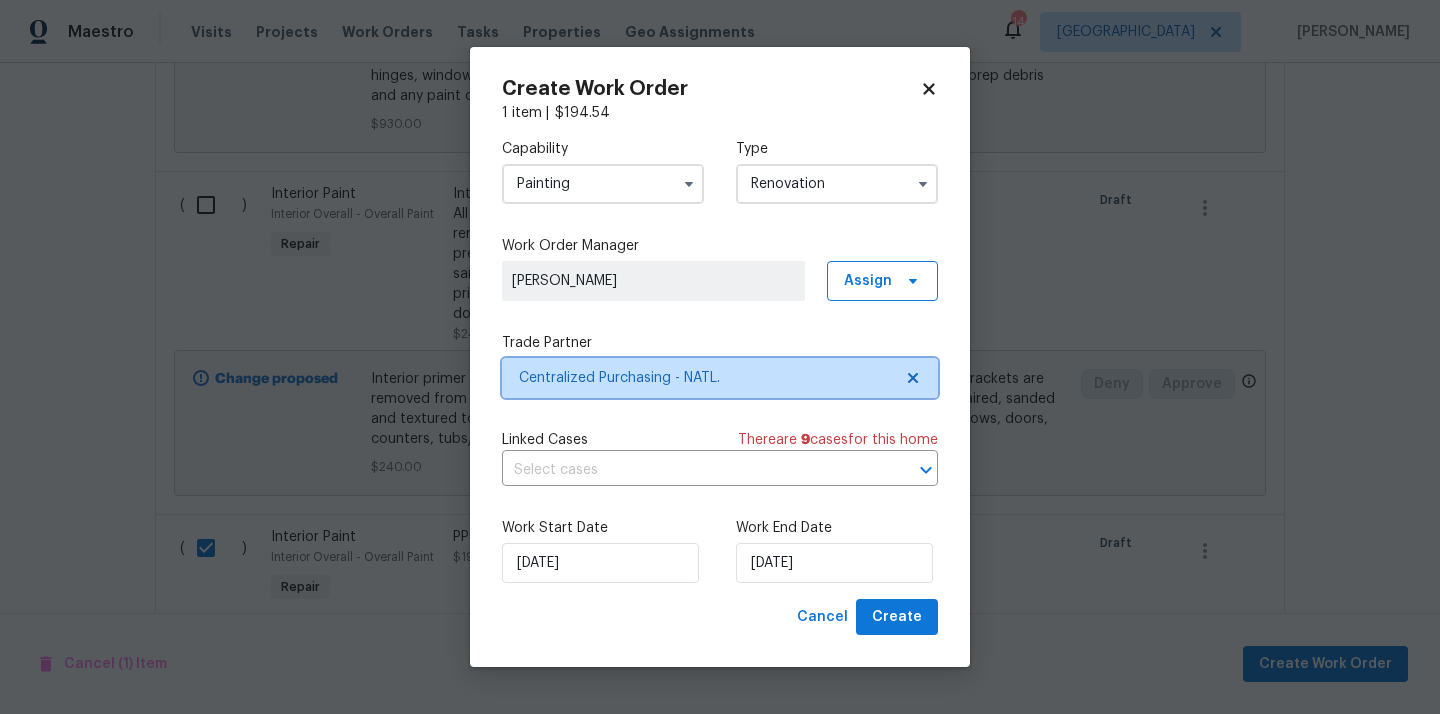 scroll, scrollTop: 0, scrollLeft: 0, axis: both 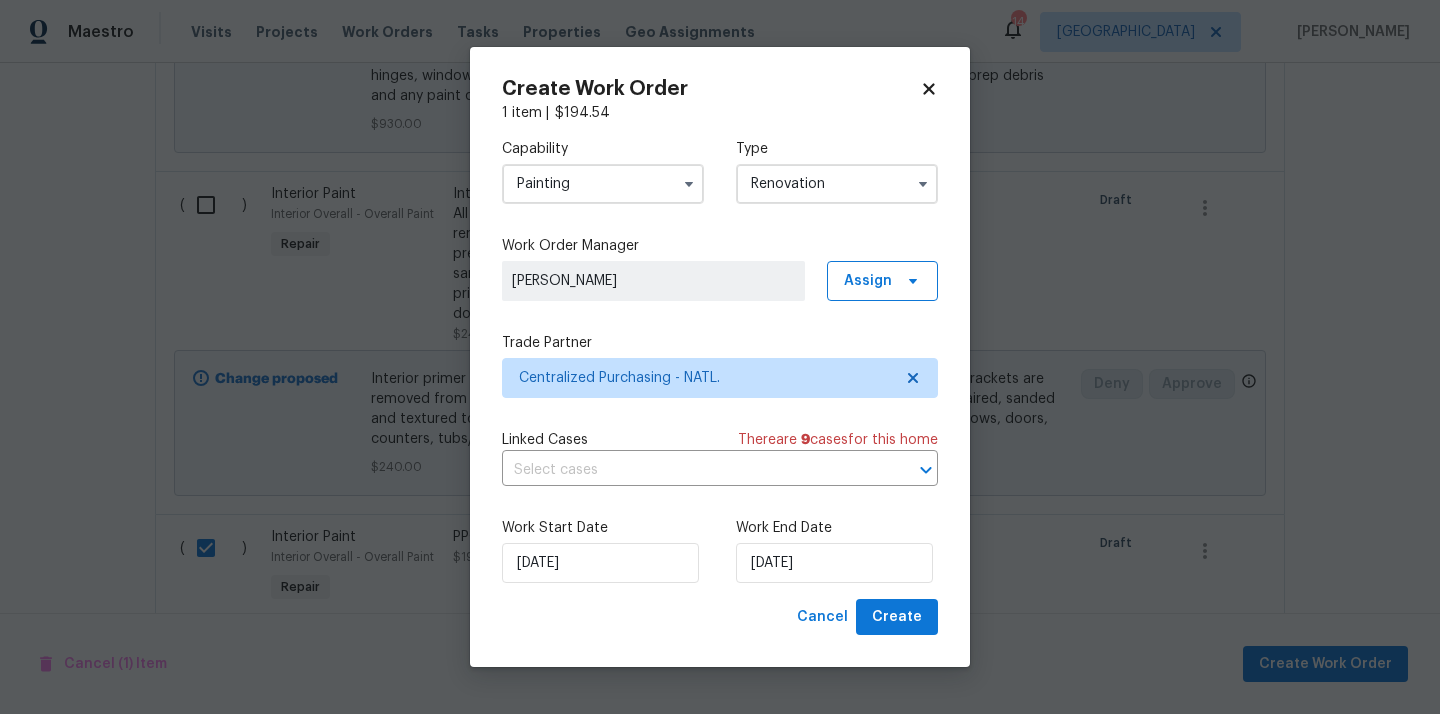 click on "Create Work Order 1 item | $ 194.54 Capability   Painting Type   Renovation Work Order Manager   [PERSON_NAME] Assign Trade Partner   Centralized Purchasing - NATL. Linked Cases There  are   9  case s  for this home   ​ Work Start Date   [DATE] Work End Date   [DATE] Cancel Create" at bounding box center [720, 357] 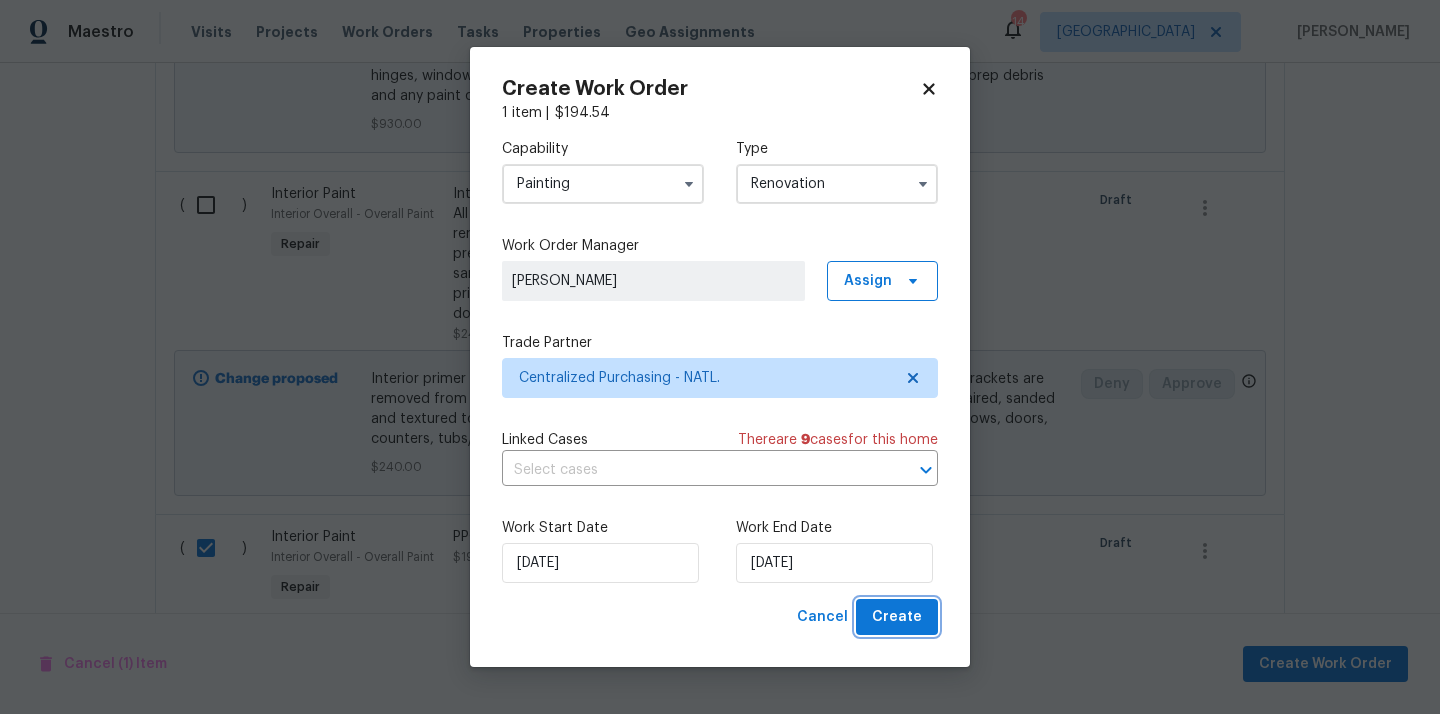 click on "Create" at bounding box center [897, 617] 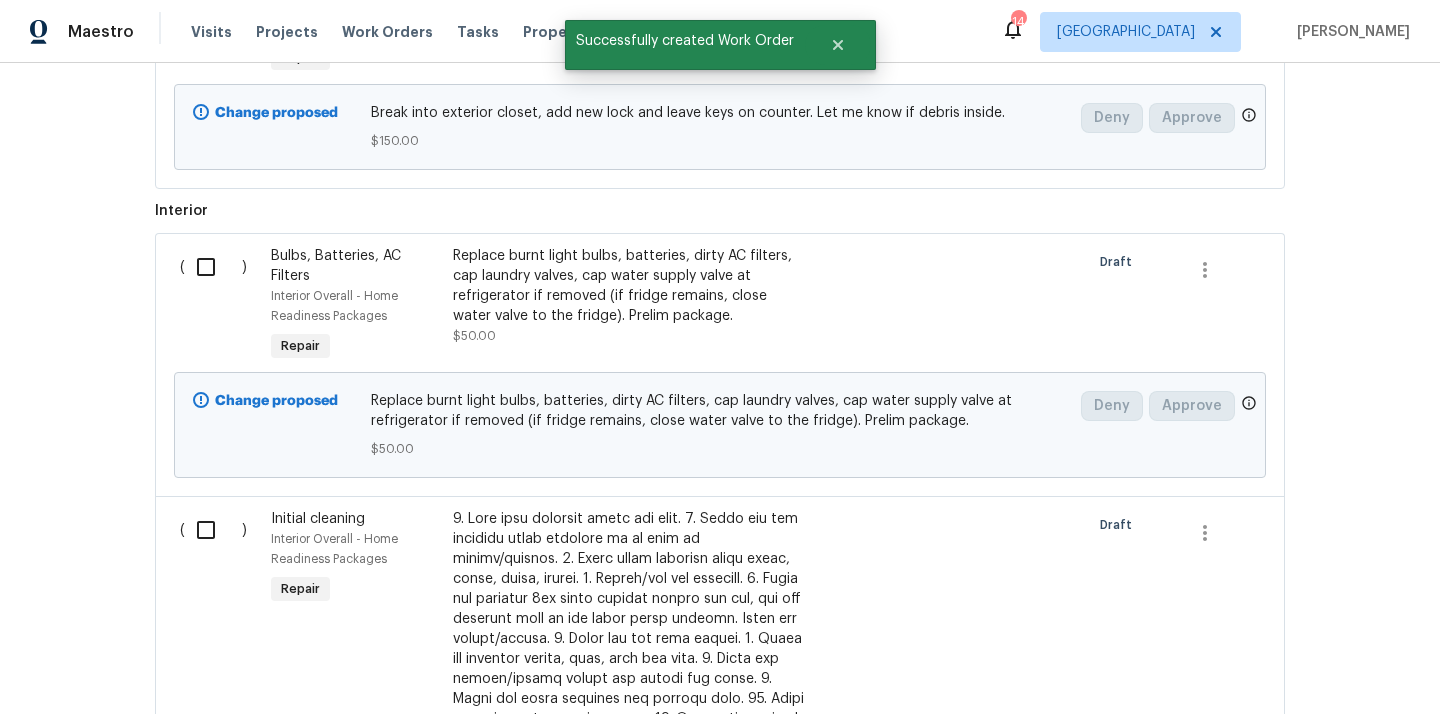 scroll, scrollTop: 0, scrollLeft: 0, axis: both 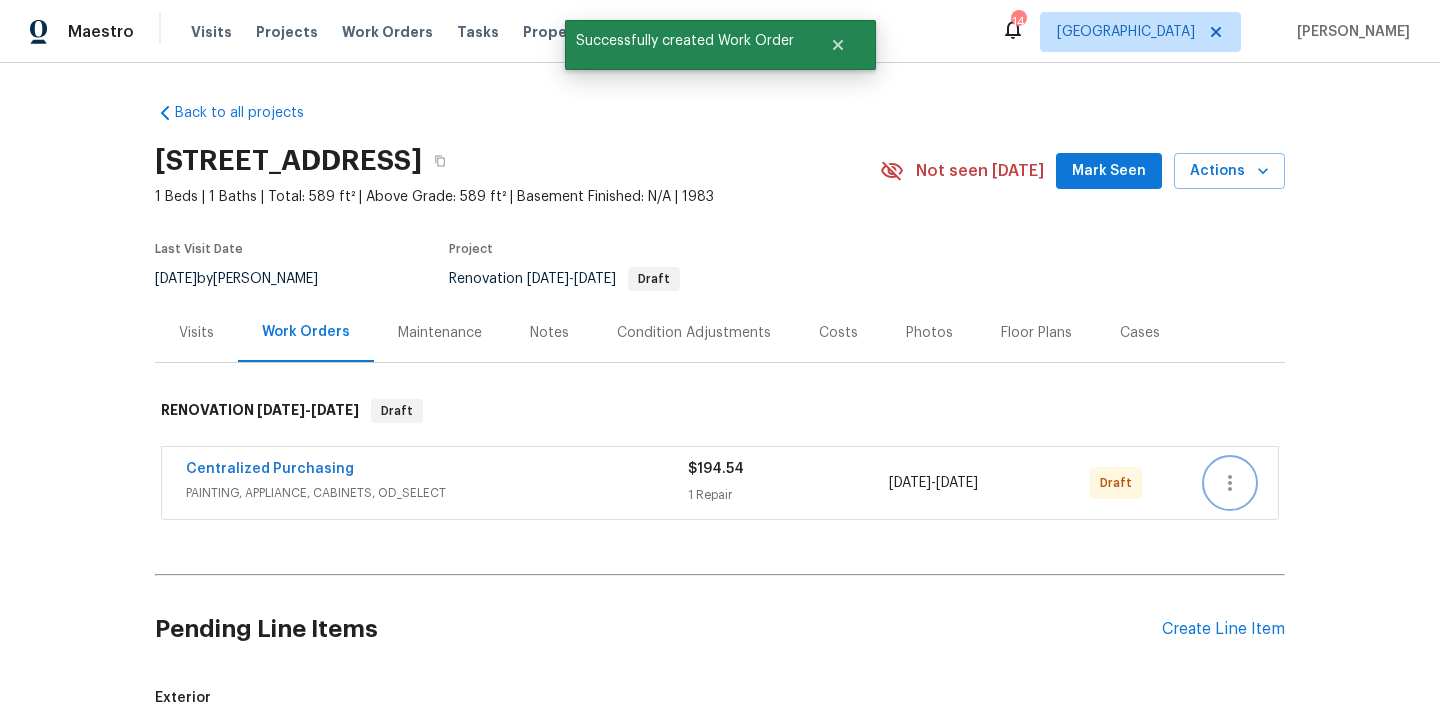 click 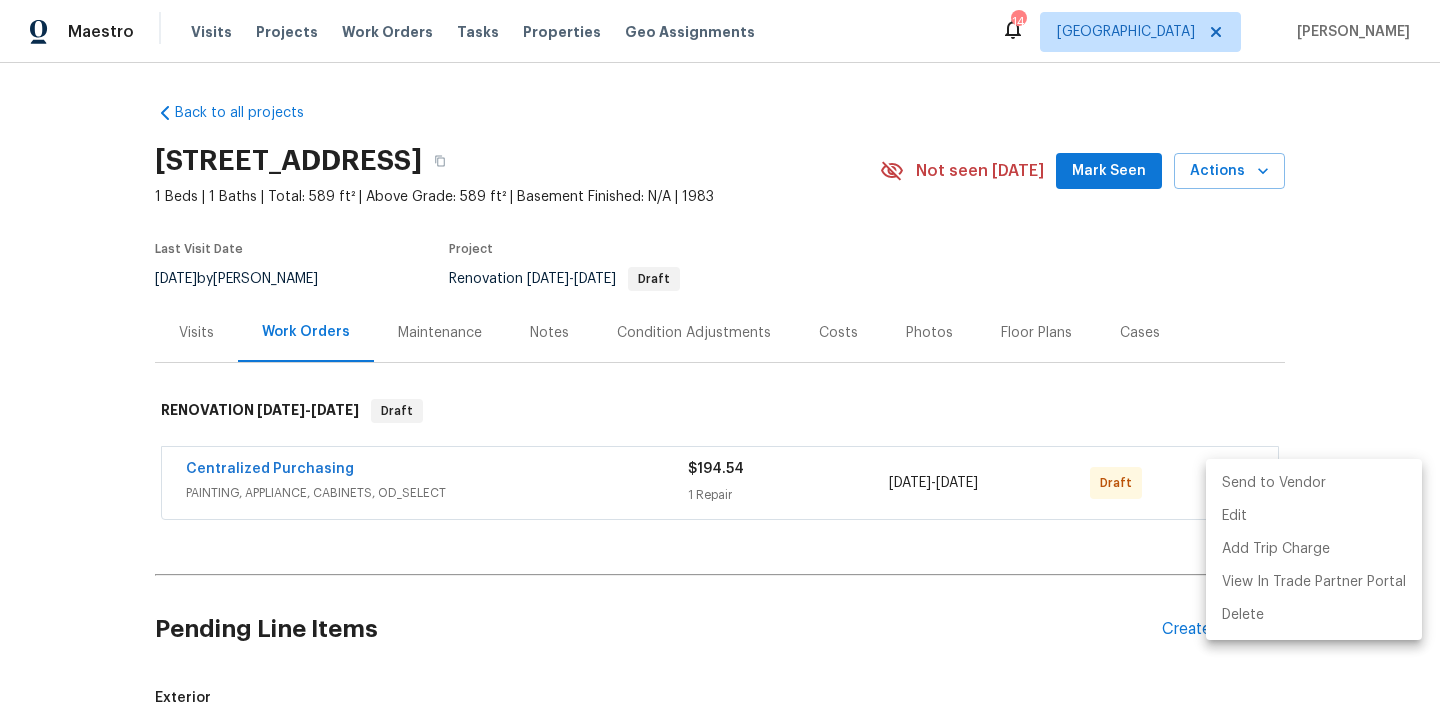 click on "Send to Vendor" at bounding box center (1314, 483) 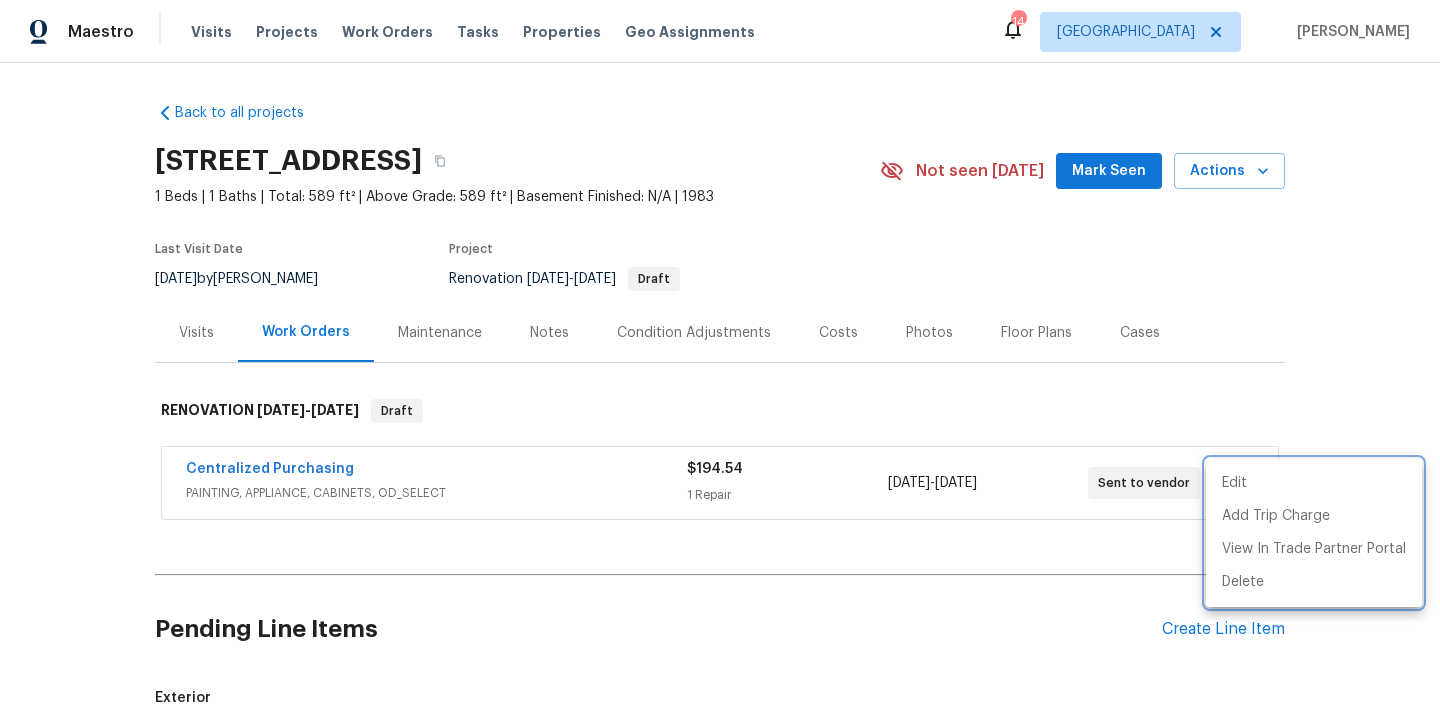 click at bounding box center [720, 357] 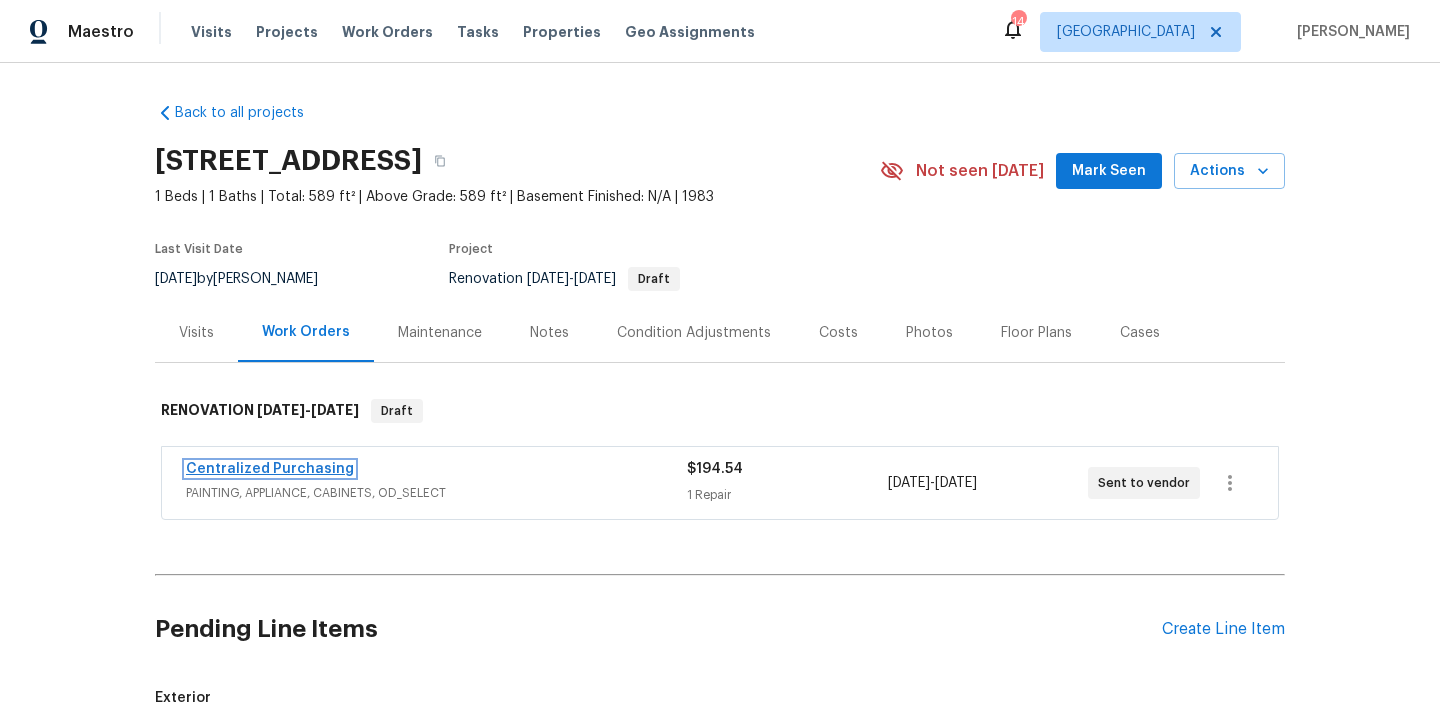 click on "Centralized Purchasing" at bounding box center [270, 469] 